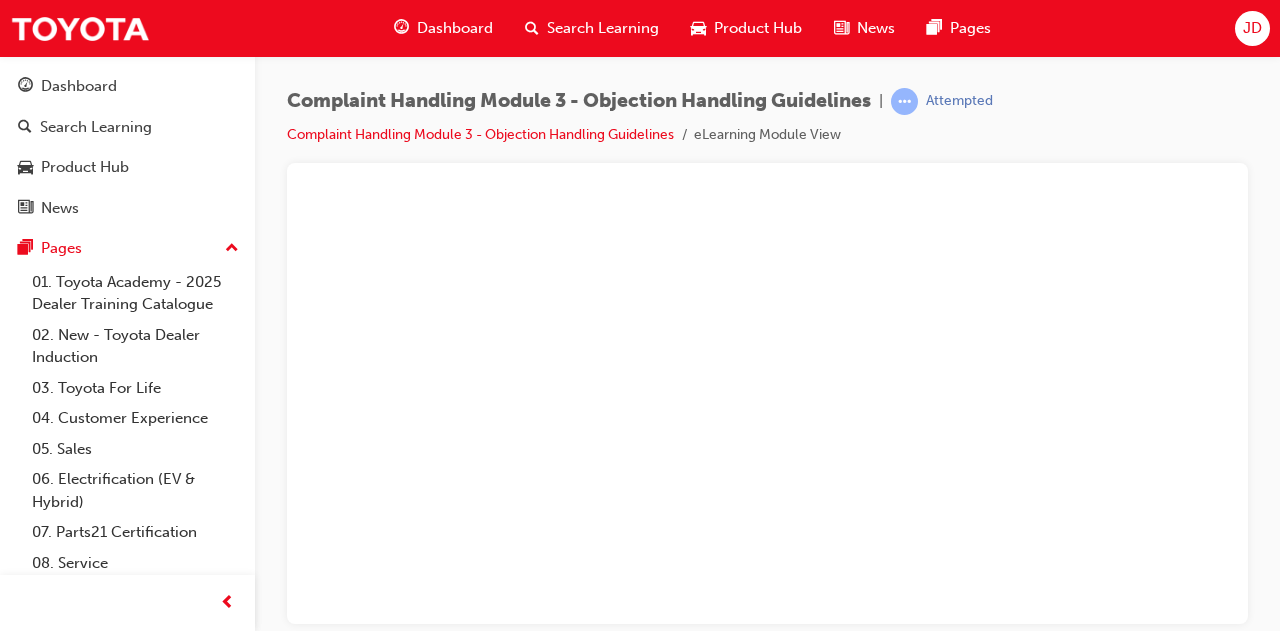 scroll, scrollTop: 0, scrollLeft: 0, axis: both 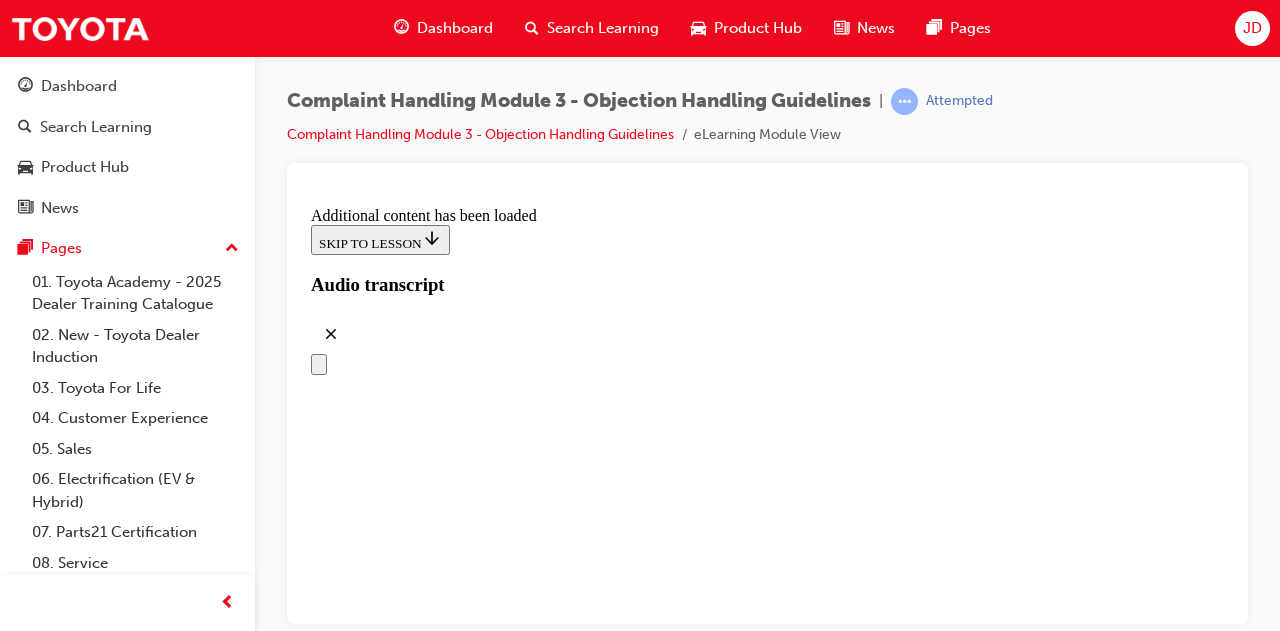 click on "CONTINUE" at bounding box center (353, 7845) 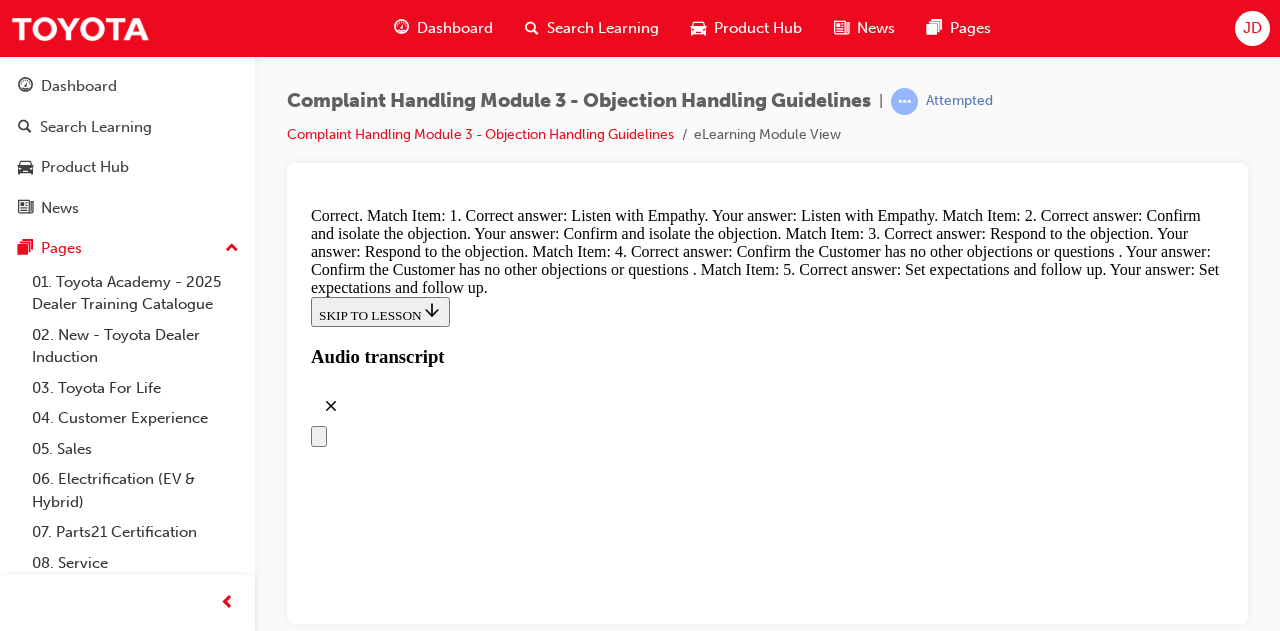 scroll, scrollTop: 9197, scrollLeft: 0, axis: vertical 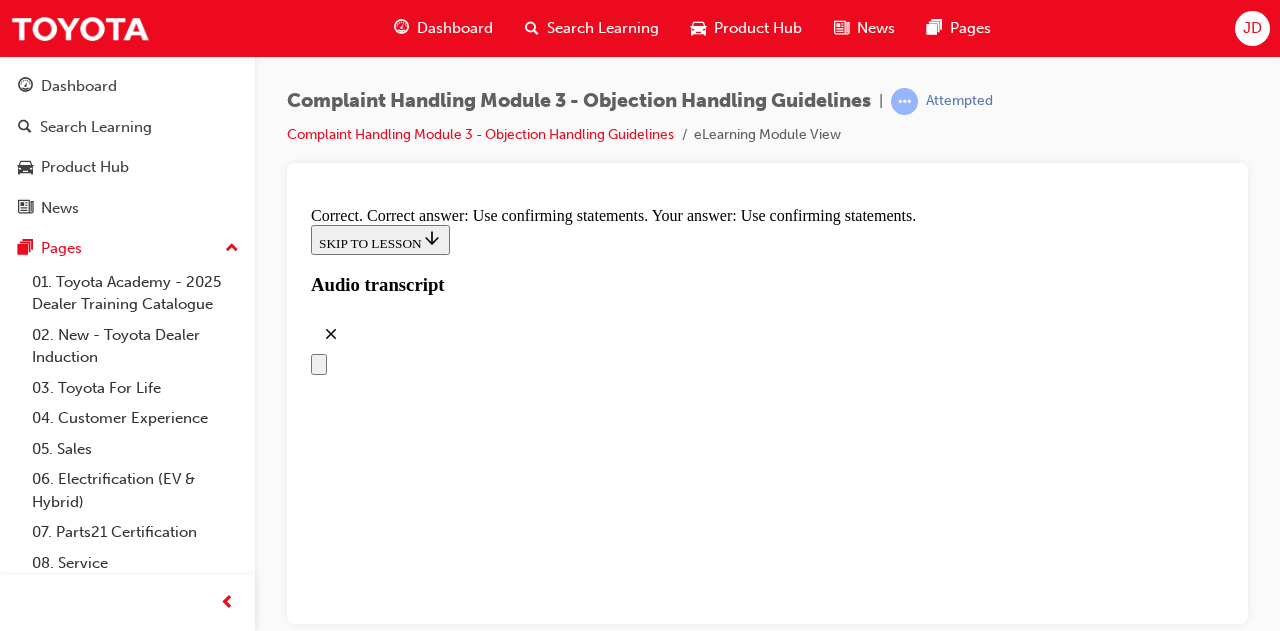 click on "True" at bounding box center (767, 21361) 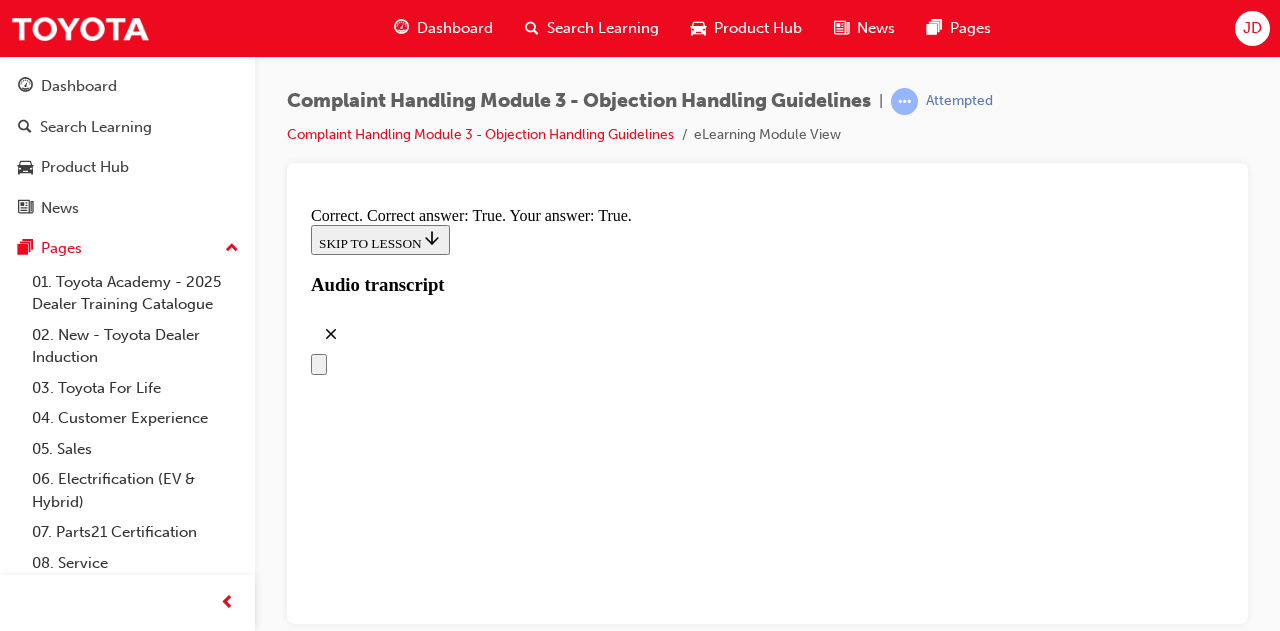 scroll, scrollTop: 10794, scrollLeft: 0, axis: vertical 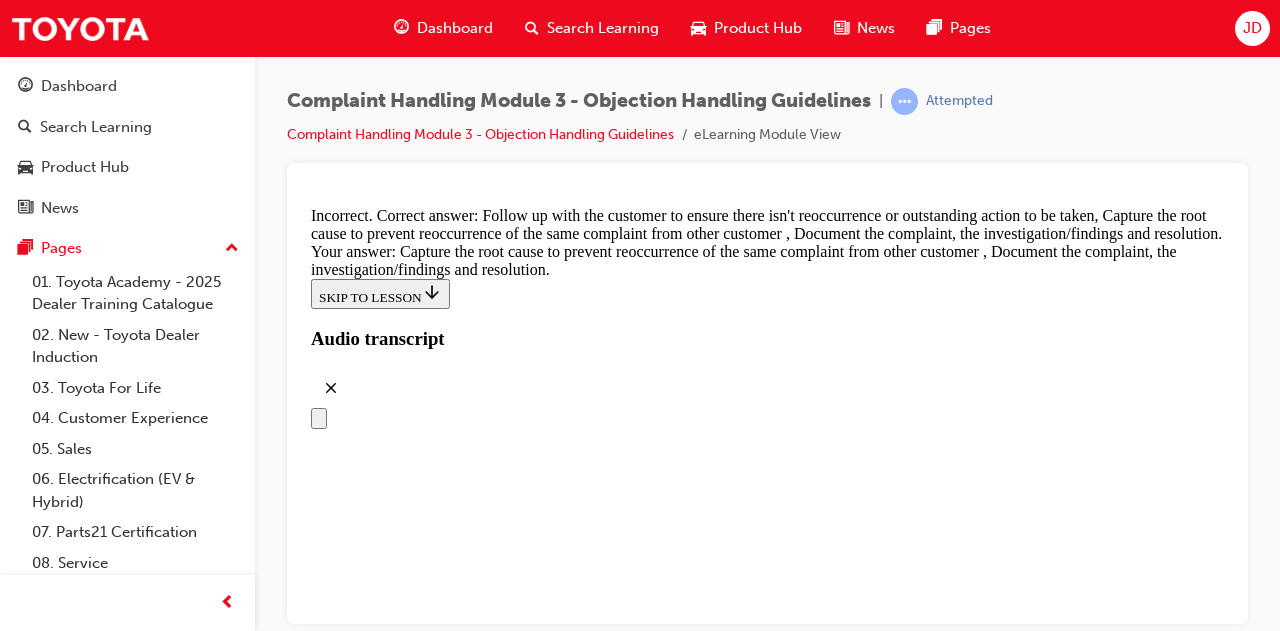 click at bounding box center (359, 26499) 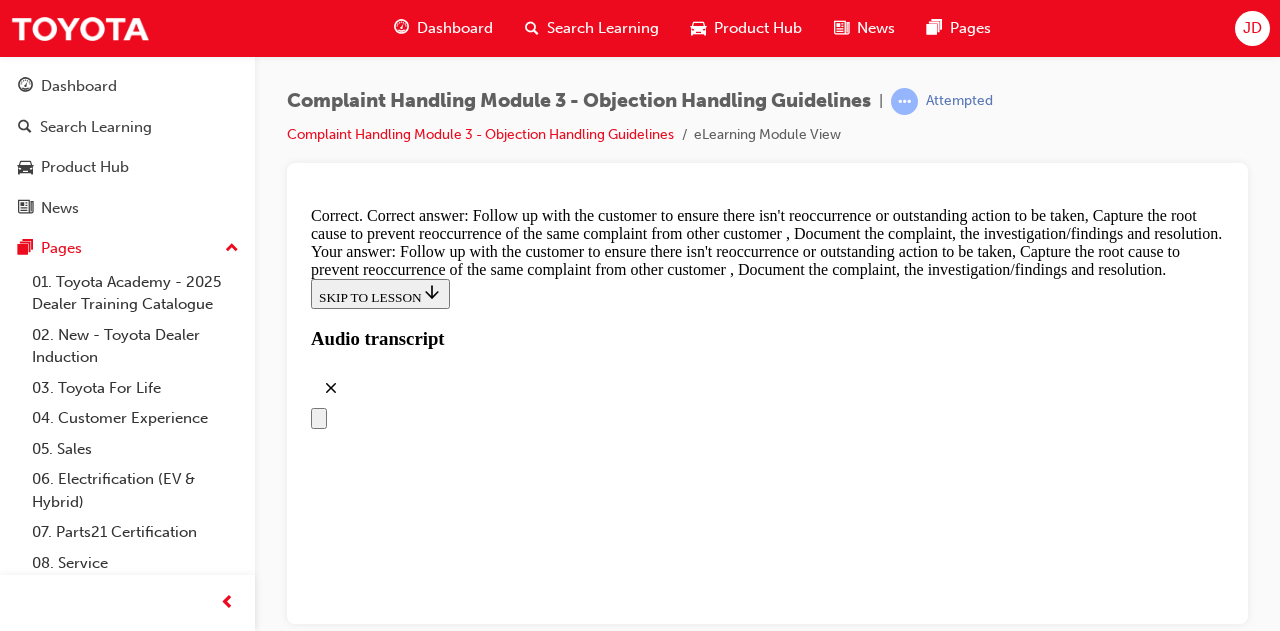 click on "CONTINUE" at bounding box center [353, 26587] 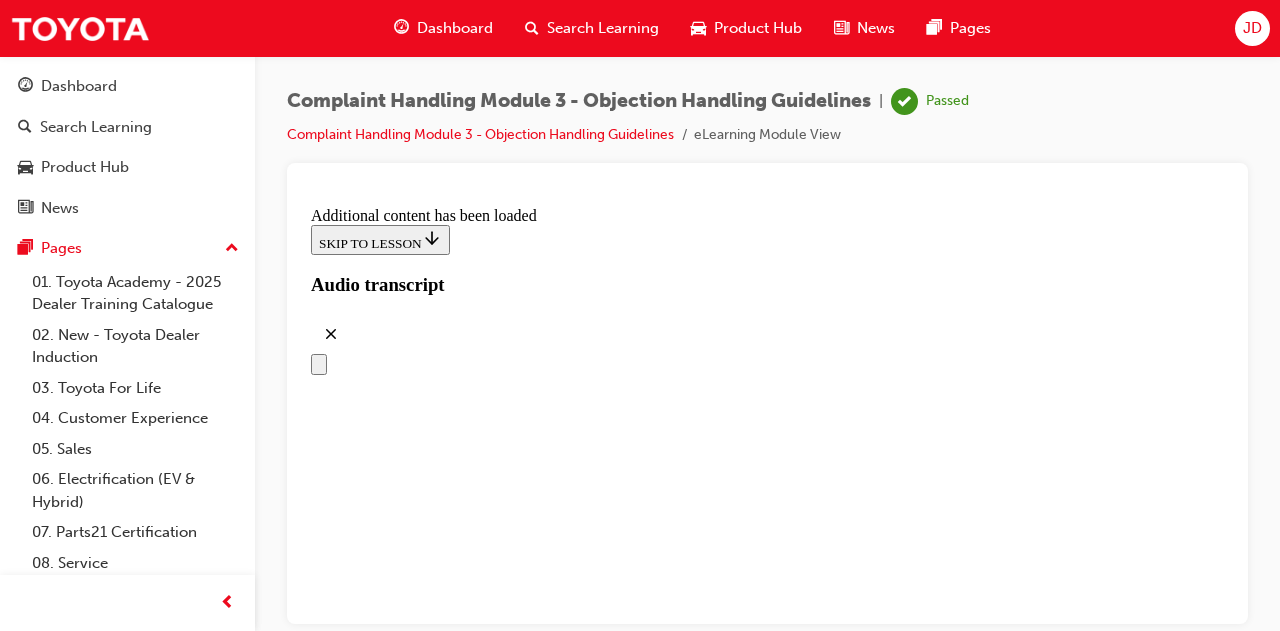 scroll, scrollTop: 11907, scrollLeft: 0, axis: vertical 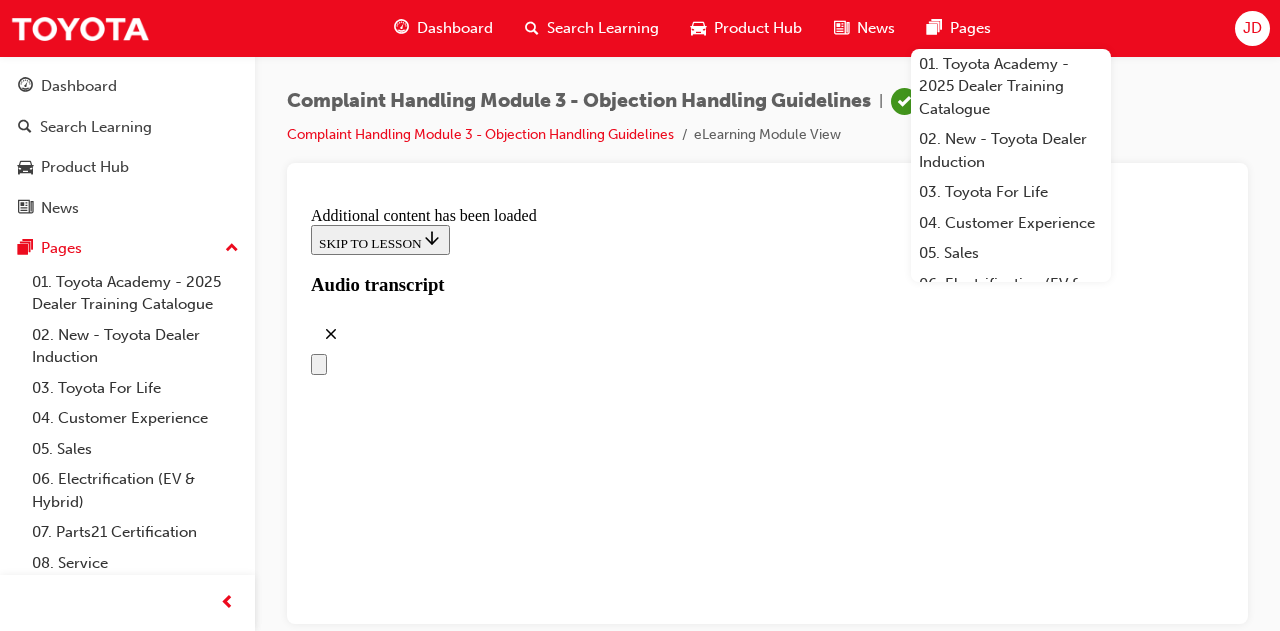 click on "Search Learning" at bounding box center [603, 28] 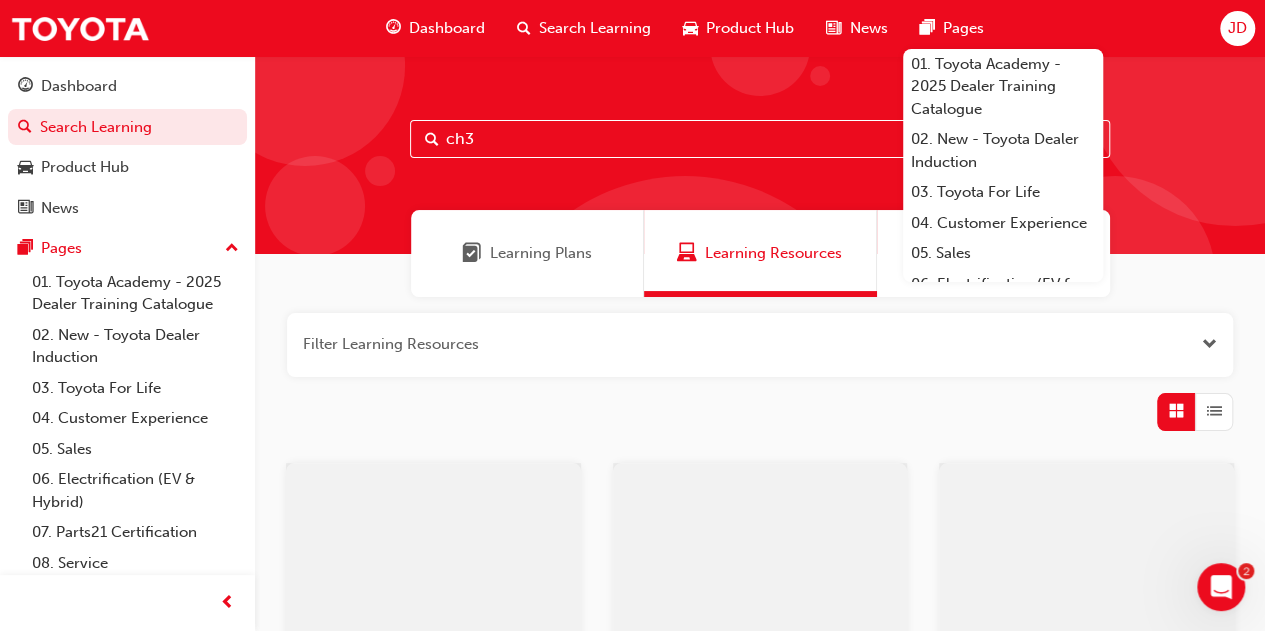 click on "ch3" at bounding box center [760, 139] 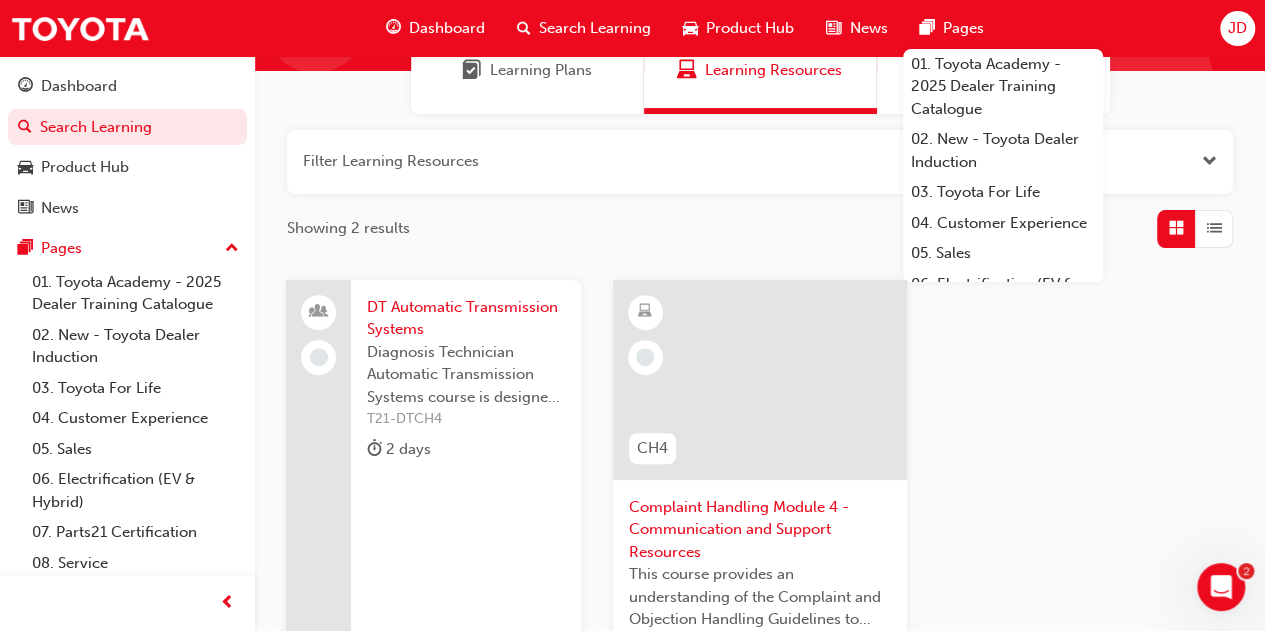 scroll, scrollTop: 200, scrollLeft: 0, axis: vertical 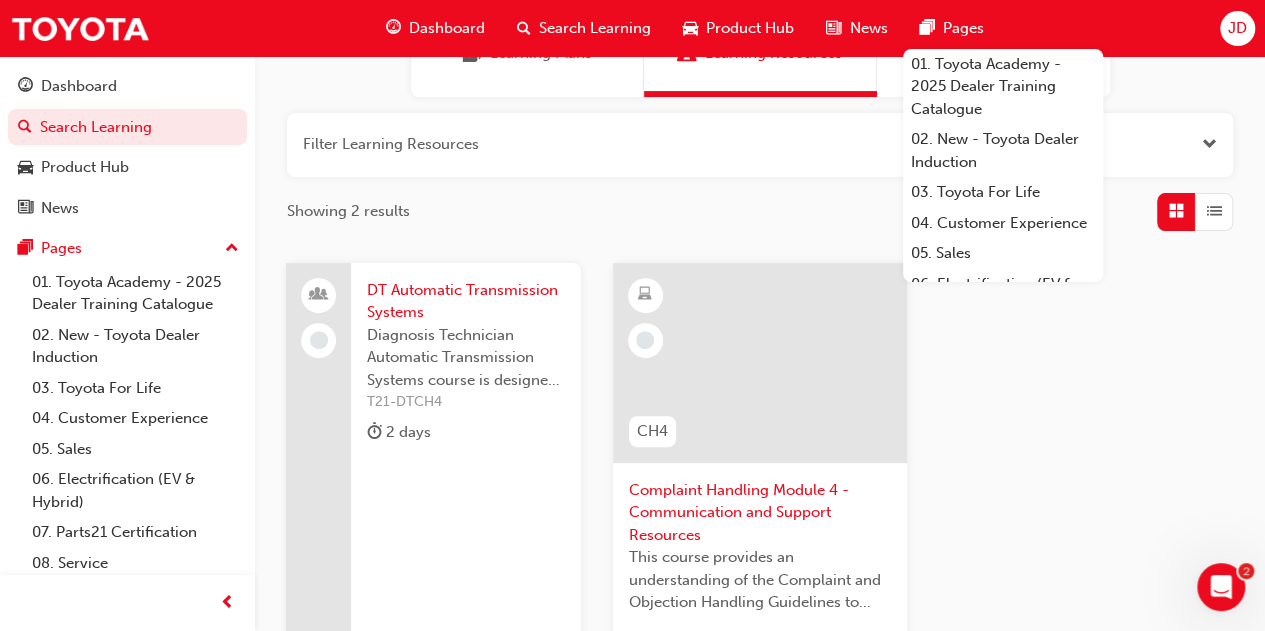 type on "ch4" 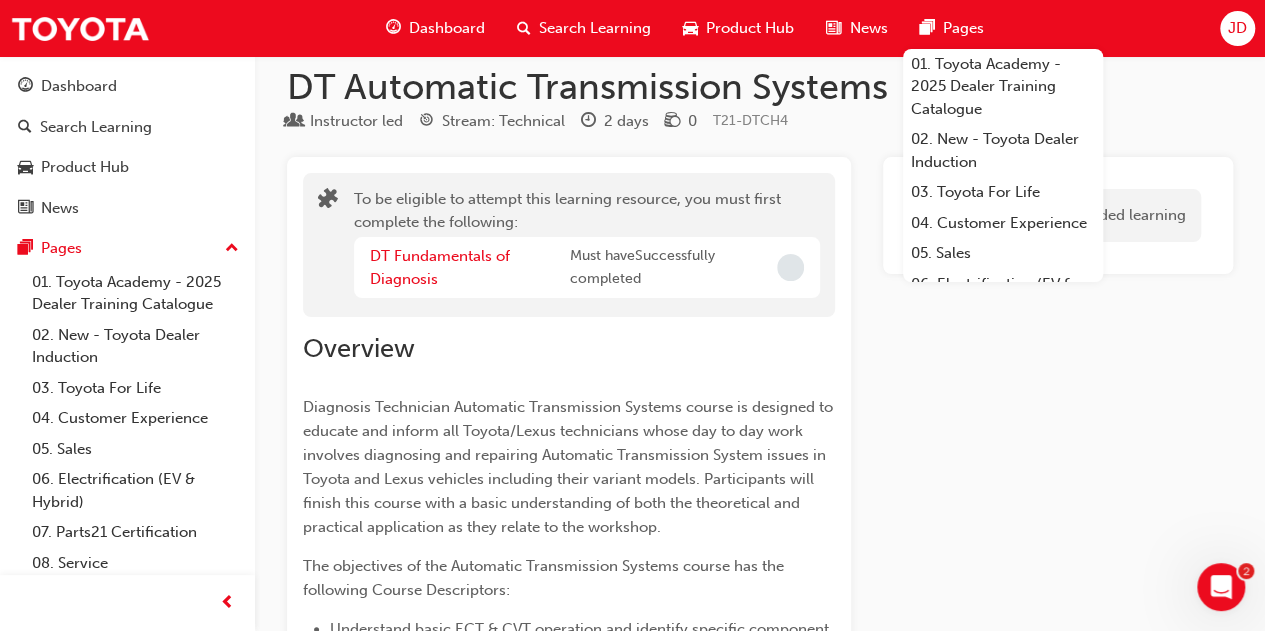 scroll, scrollTop: 0, scrollLeft: 0, axis: both 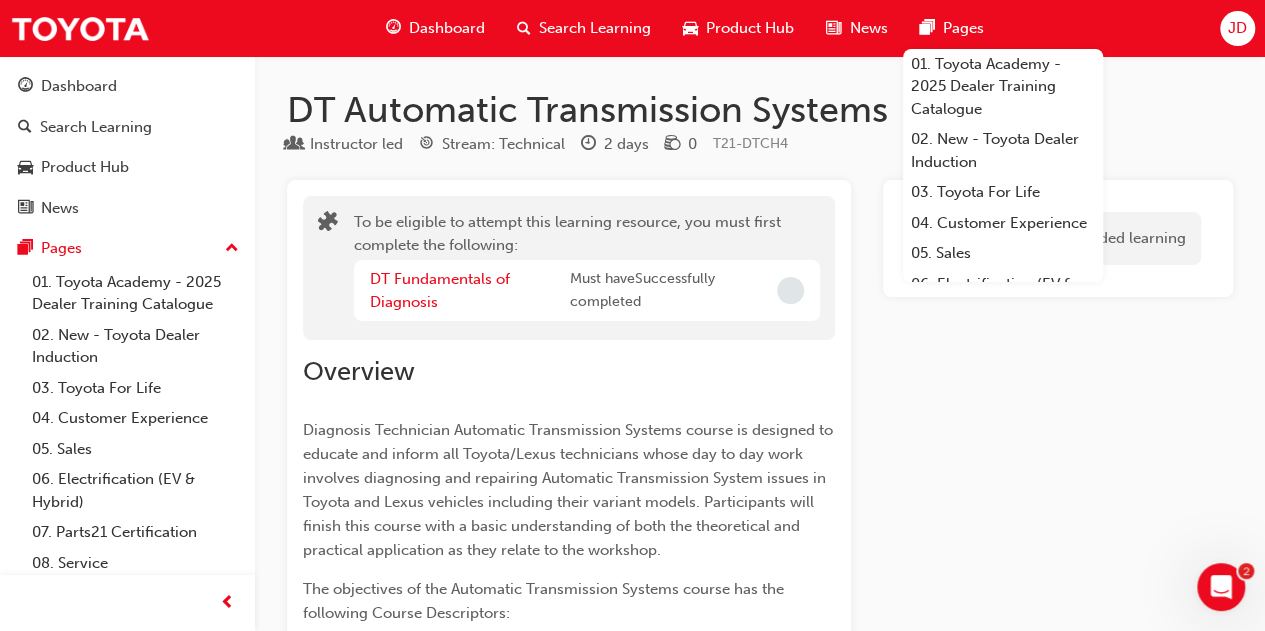 click on "Search Learning" at bounding box center [595, 28] 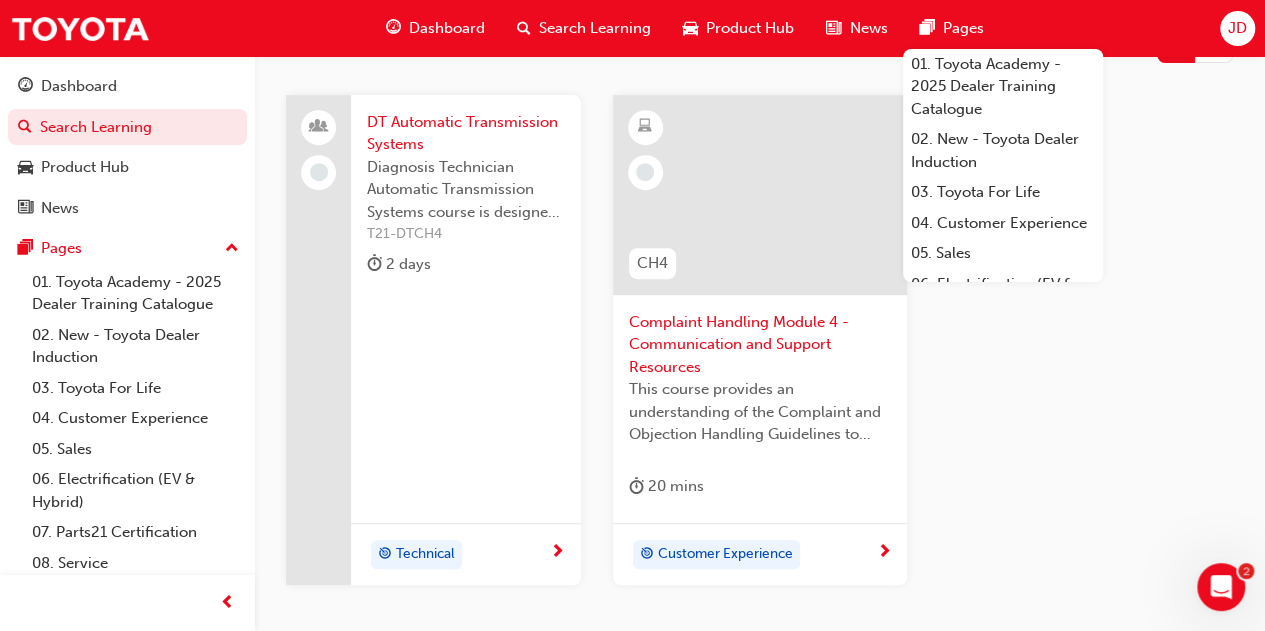 scroll, scrollTop: 400, scrollLeft: 0, axis: vertical 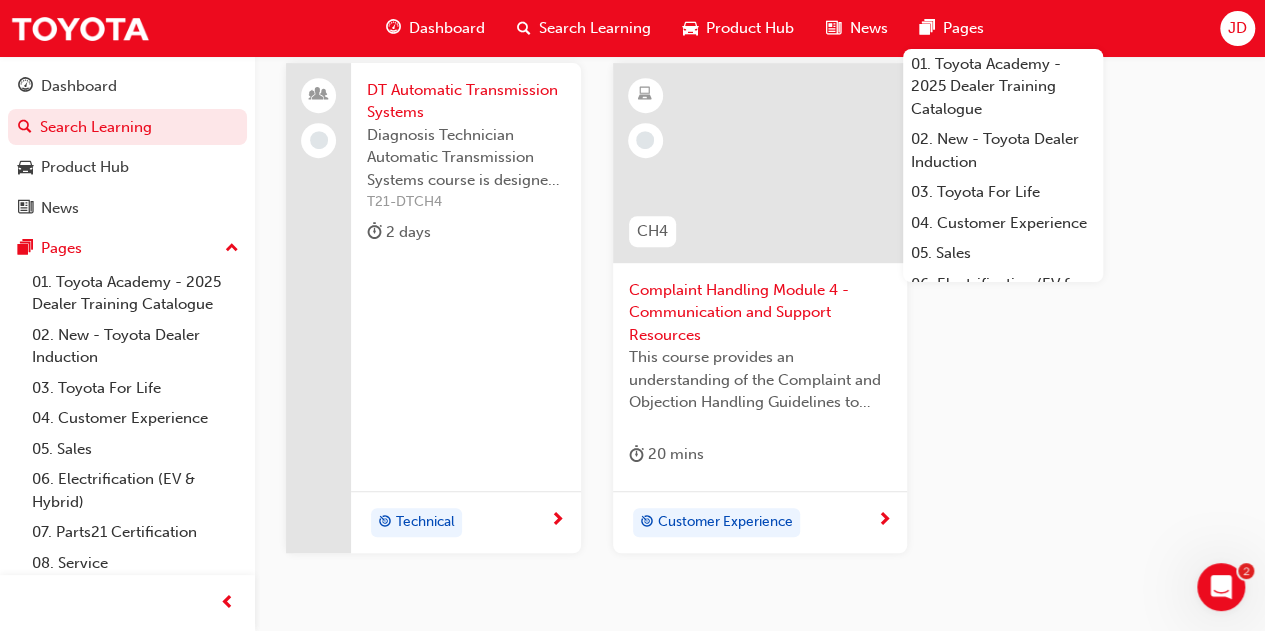 click on "Complaint Handling Module 4 - Communication and Support Resources" at bounding box center [760, 313] 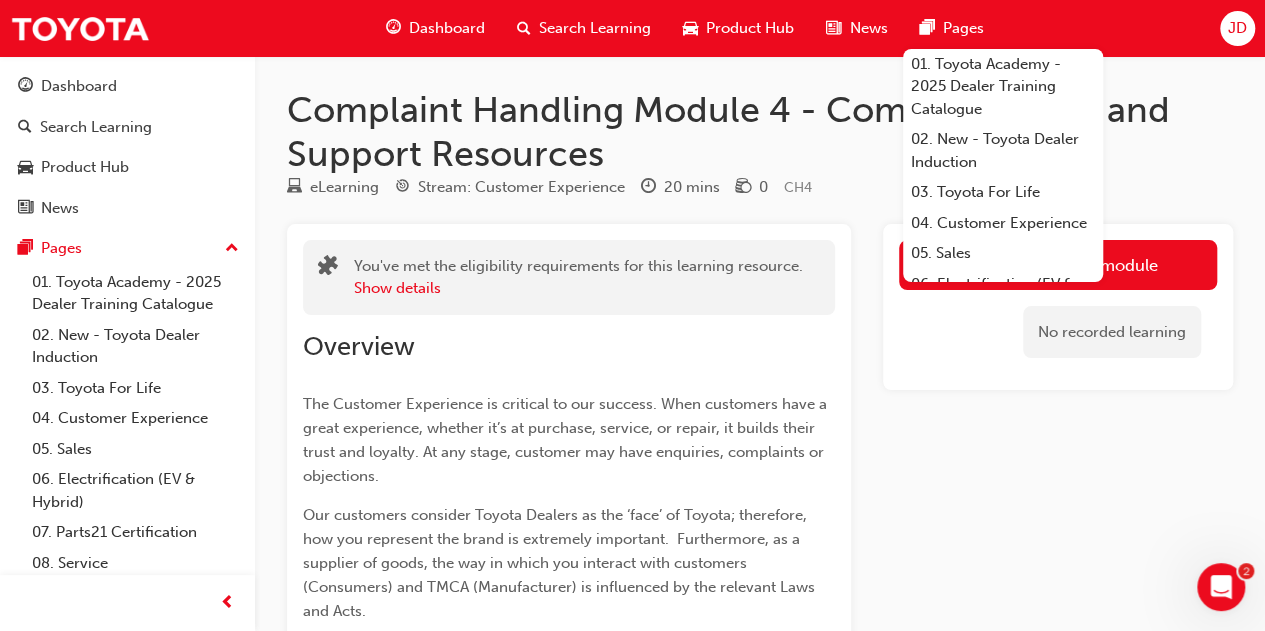 scroll, scrollTop: 100, scrollLeft: 0, axis: vertical 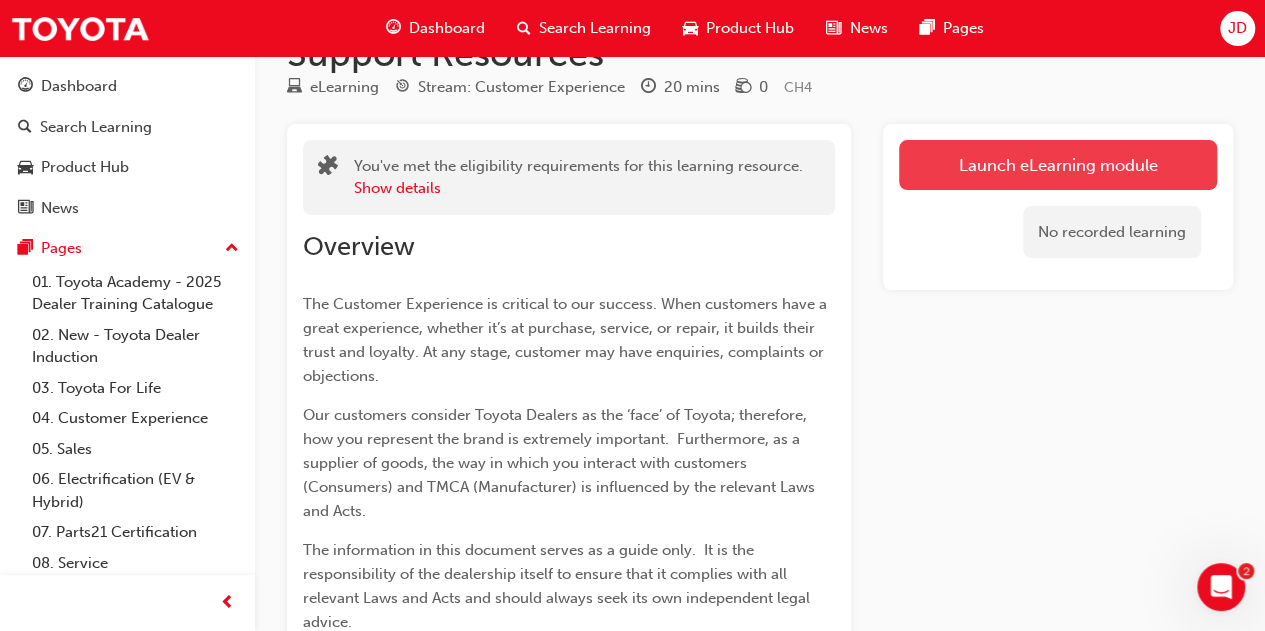 click on "Launch eLearning module" at bounding box center [1058, 165] 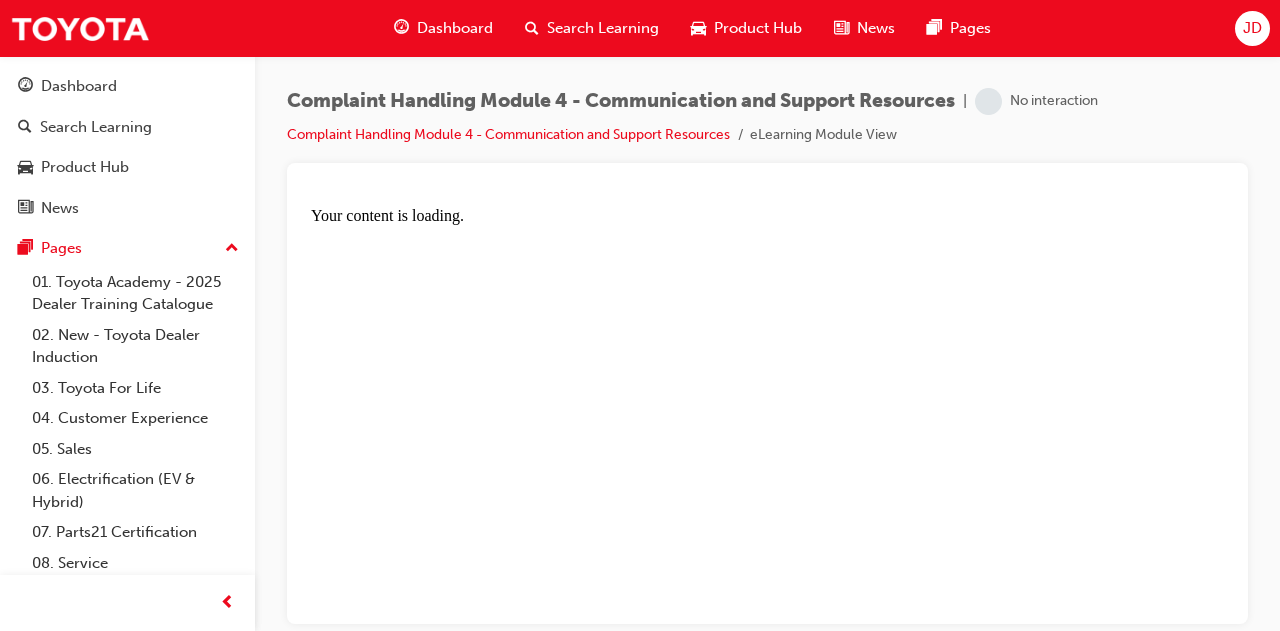 scroll, scrollTop: 0, scrollLeft: 0, axis: both 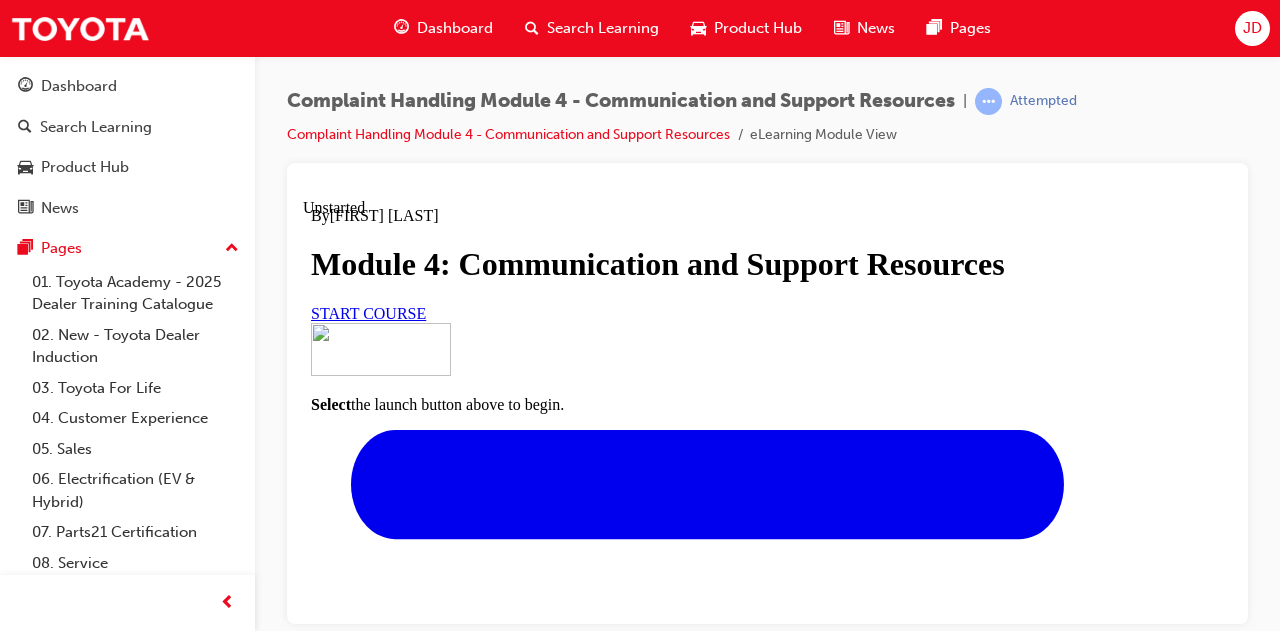 click on "START COURSE" at bounding box center [368, 312] 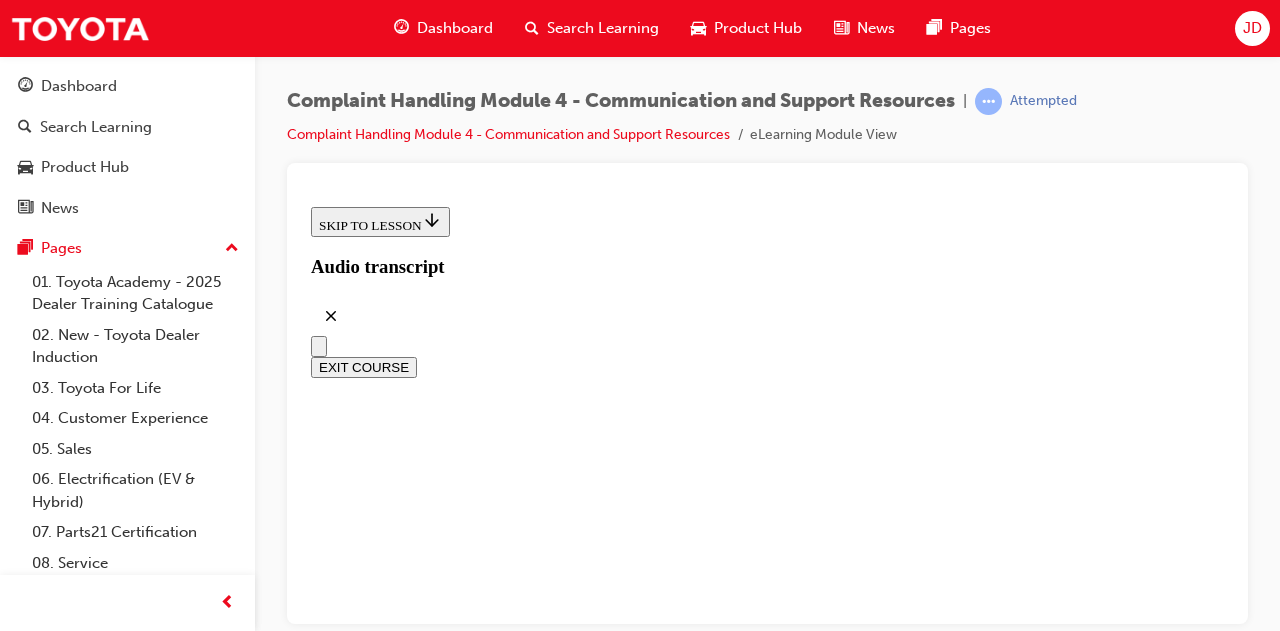 scroll, scrollTop: 939, scrollLeft: 0, axis: vertical 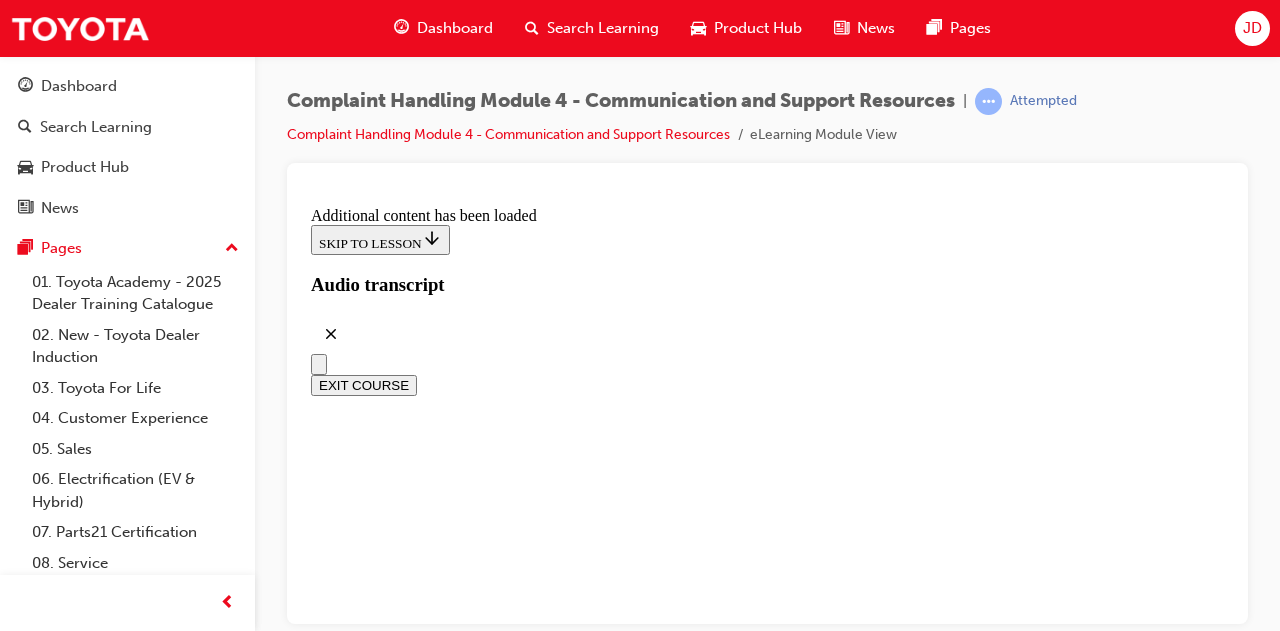 click on "CONTINUE" at bounding box center [353, 7523] 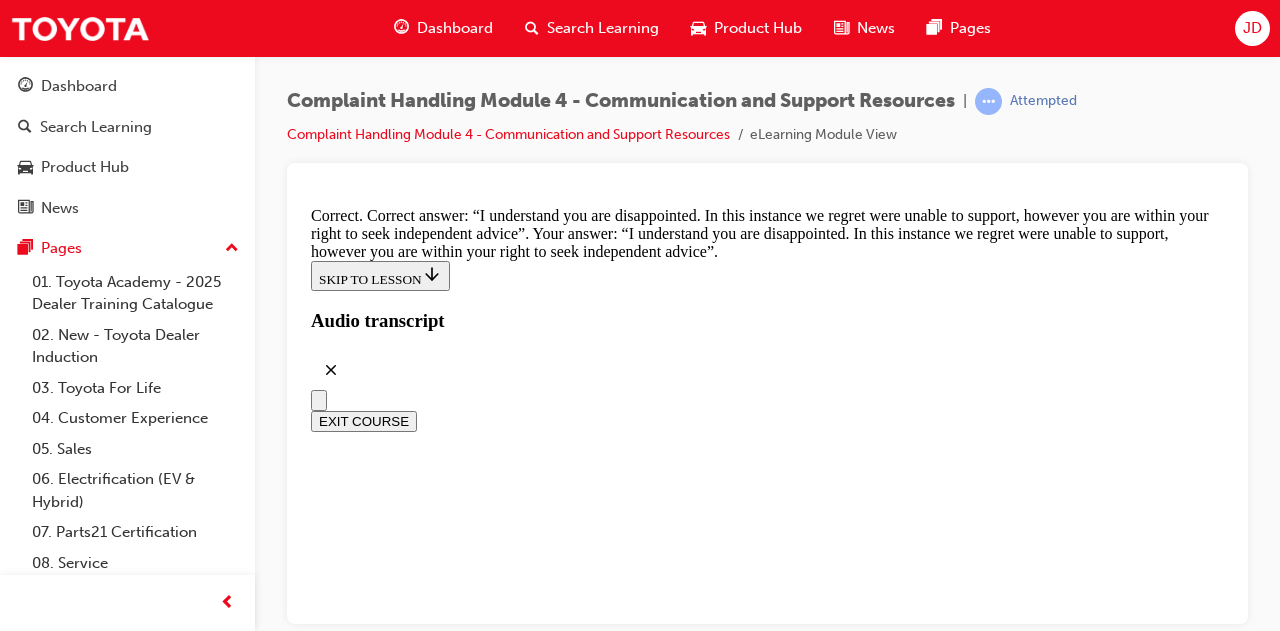 scroll, scrollTop: 14268, scrollLeft: 0, axis: vertical 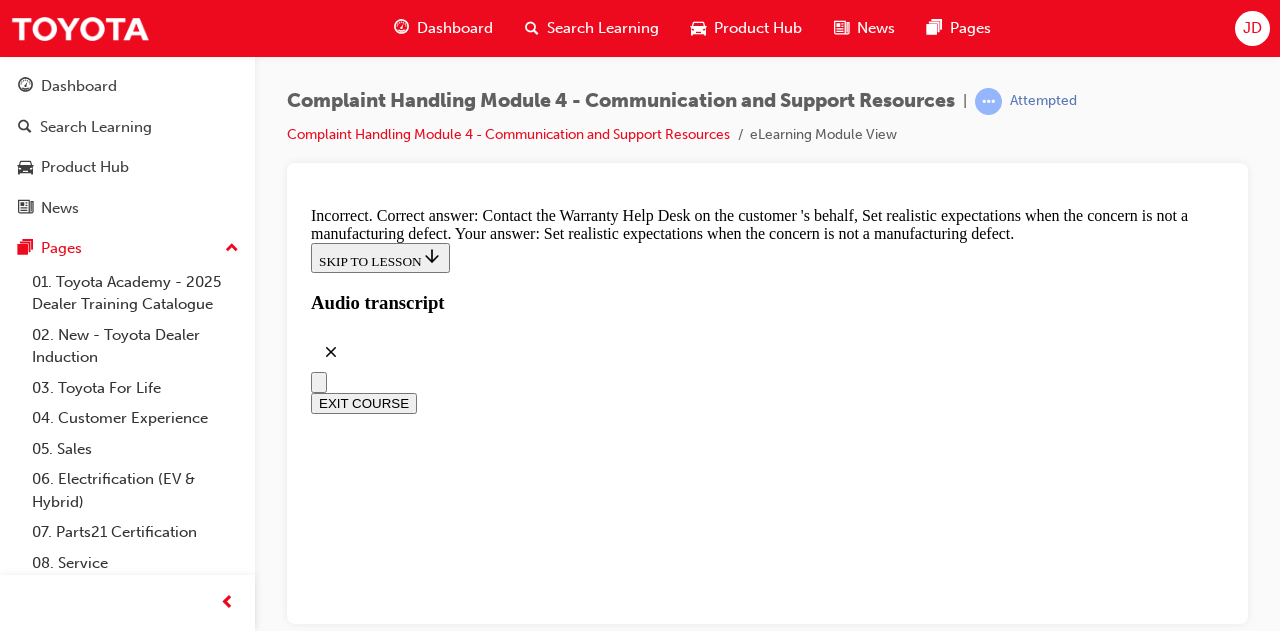 click on "TAKE AGAIN" at bounding box center [359, 25779] 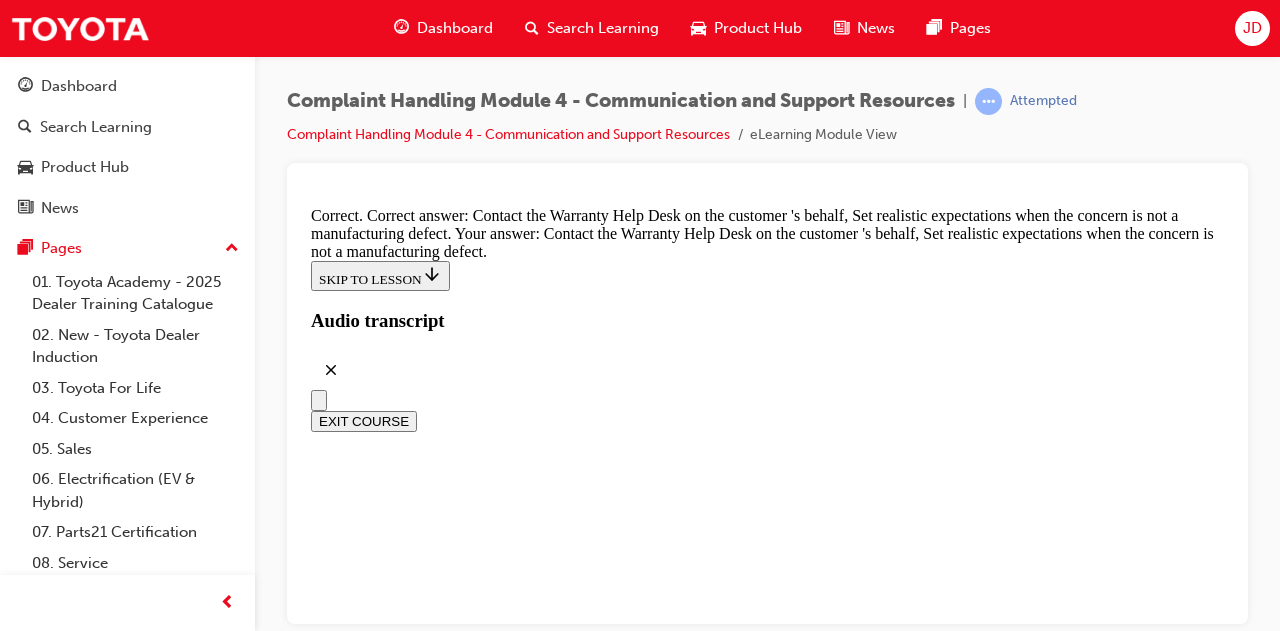 scroll, scrollTop: 15091, scrollLeft: 0, axis: vertical 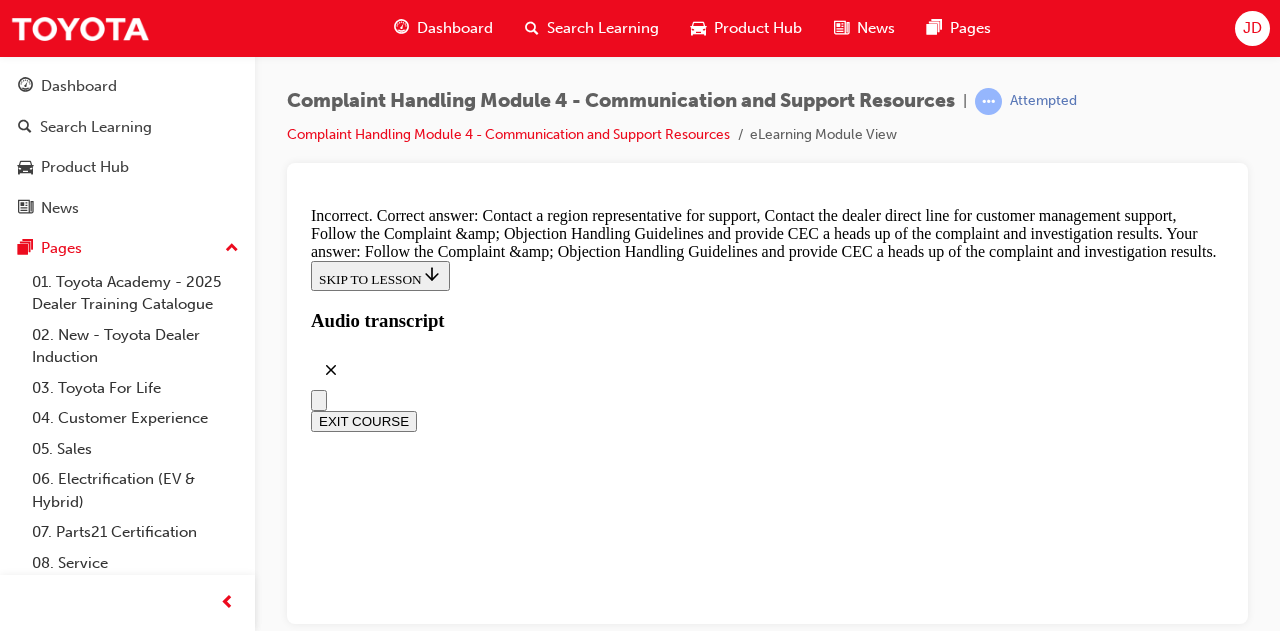 click at bounding box center [359, 28260] 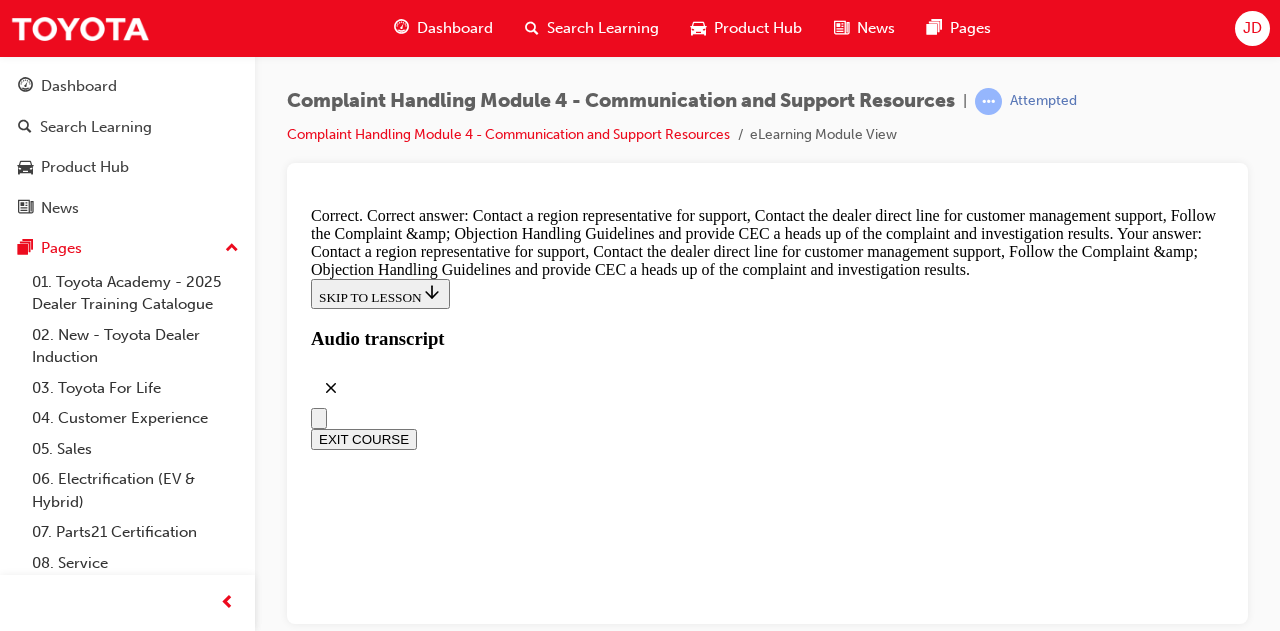 scroll, scrollTop: 15884, scrollLeft: 0, axis: vertical 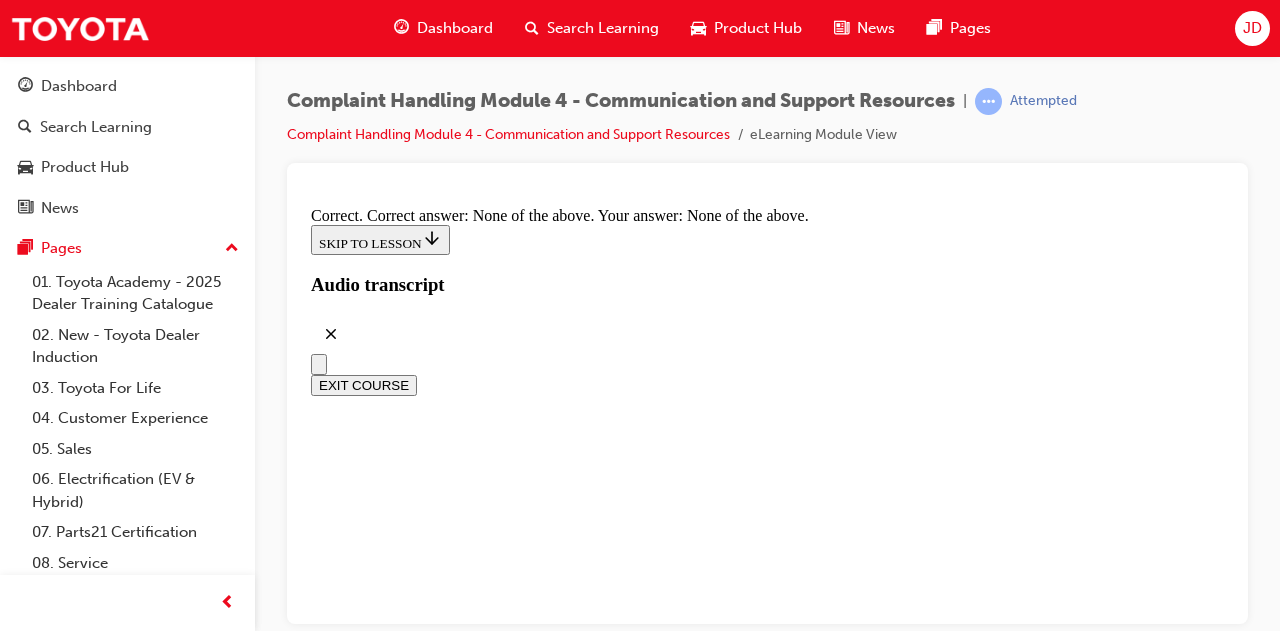 click on "CONTINUE" at bounding box center [353, 36989] 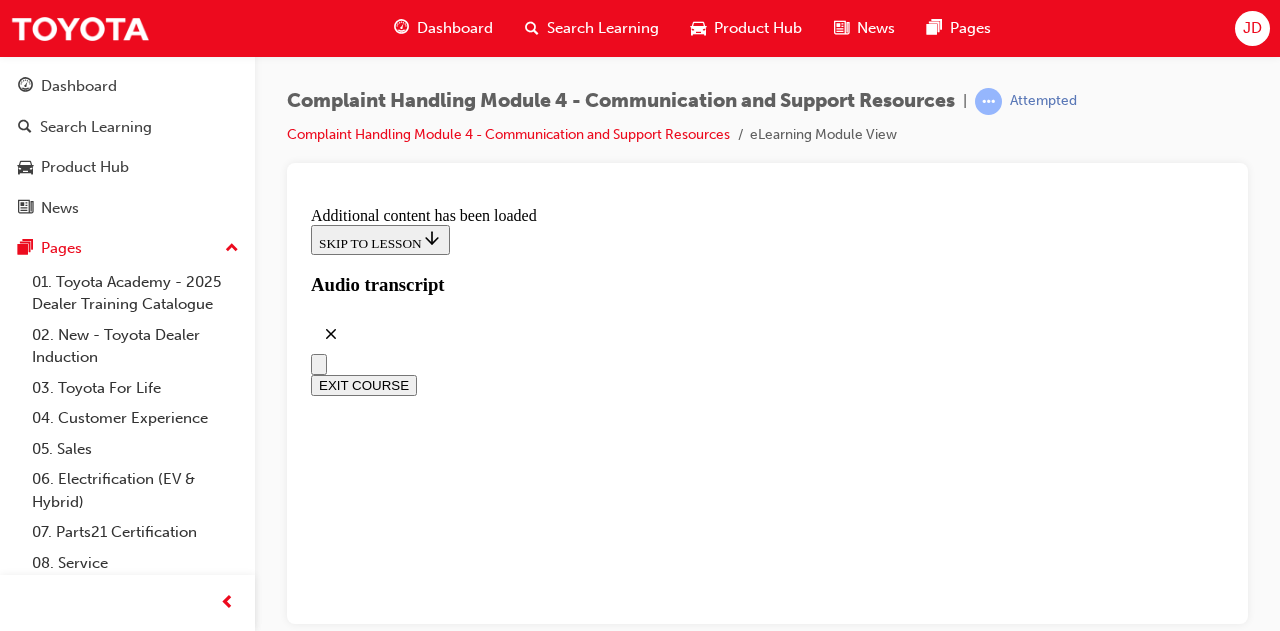 scroll, scrollTop: 17812, scrollLeft: 0, axis: vertical 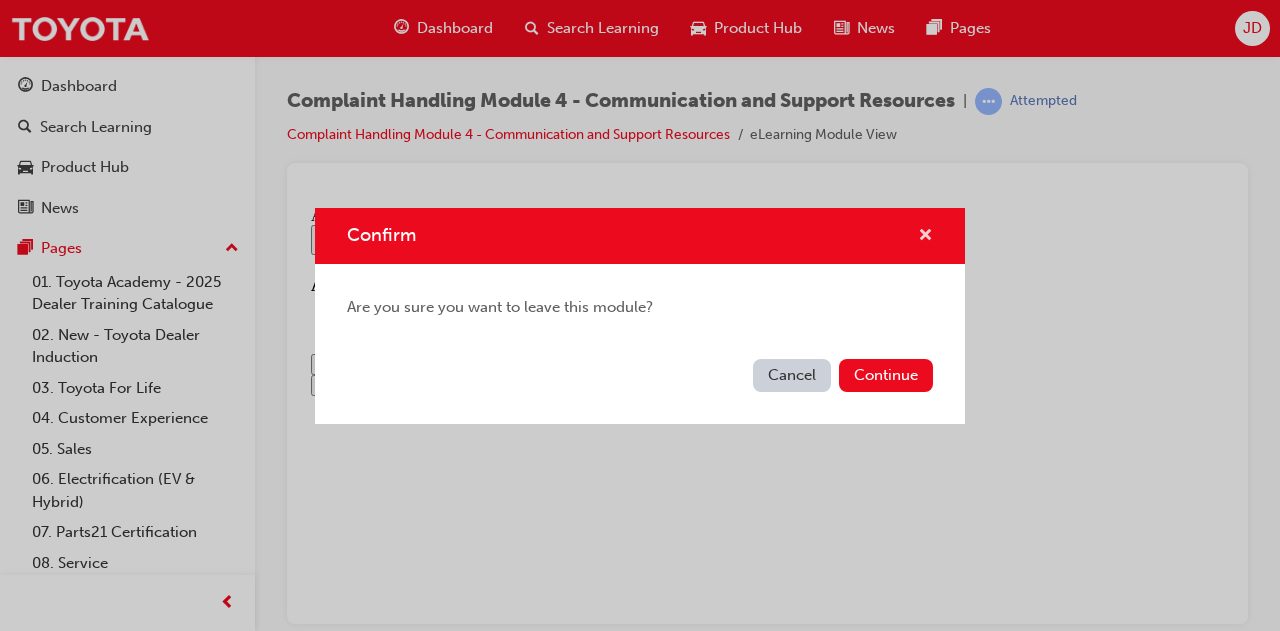 click at bounding box center [925, 237] 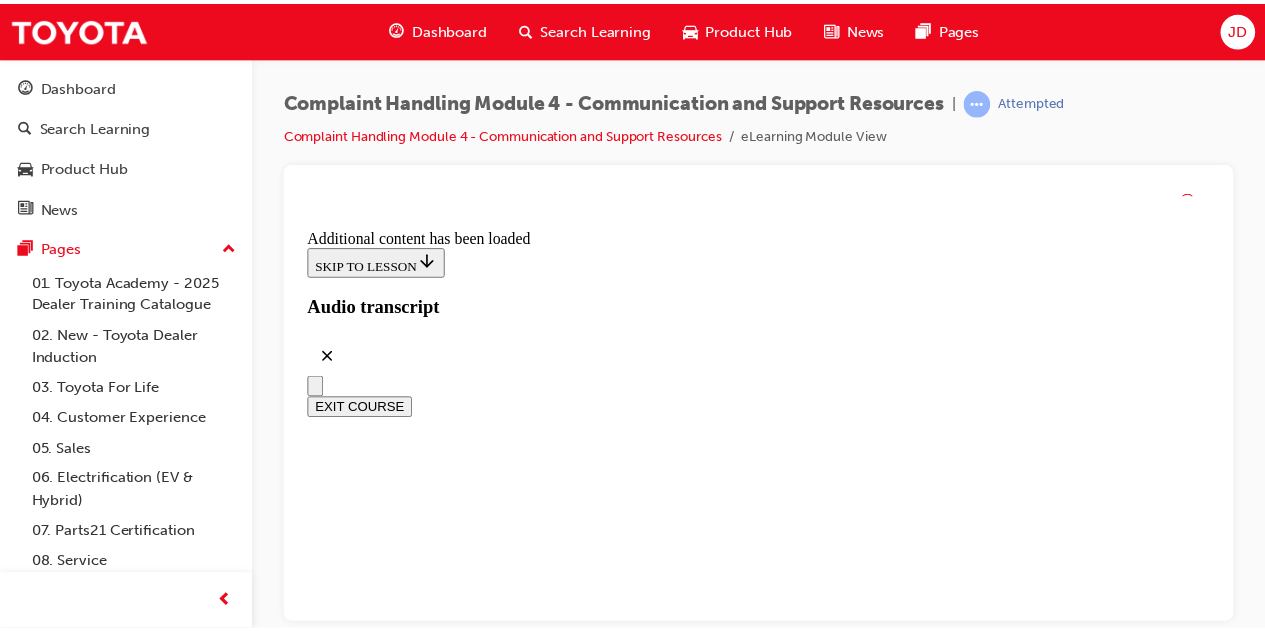 scroll, scrollTop: 18638, scrollLeft: 0, axis: vertical 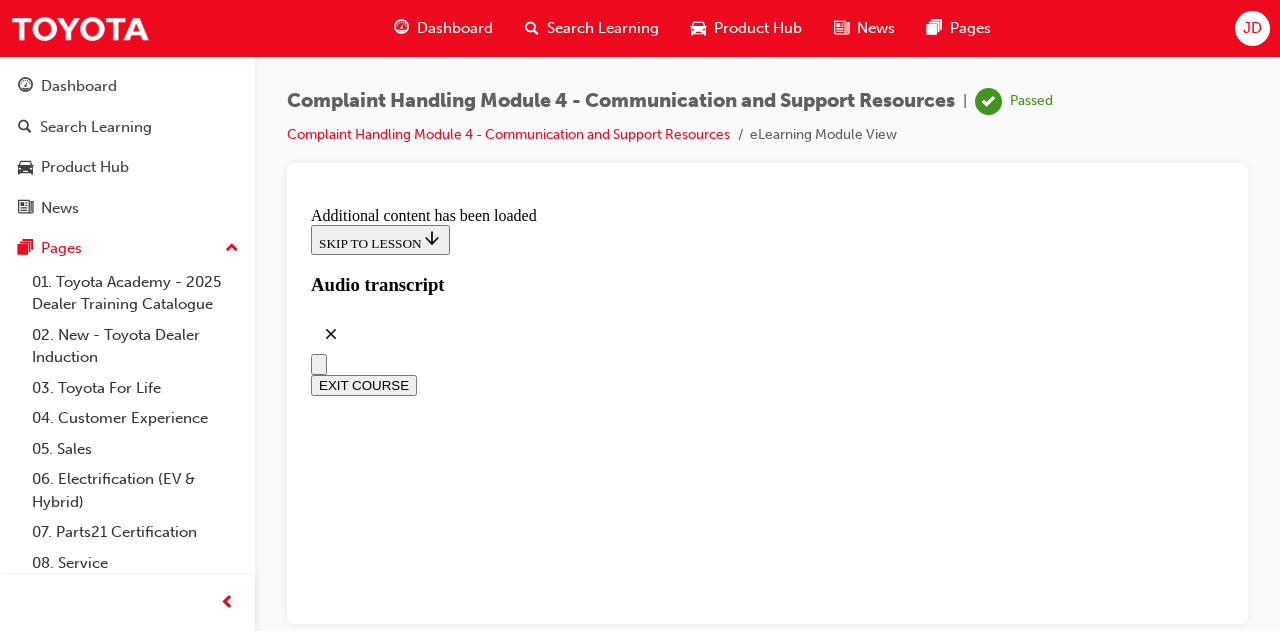 click on "Search Learning" at bounding box center [603, 28] 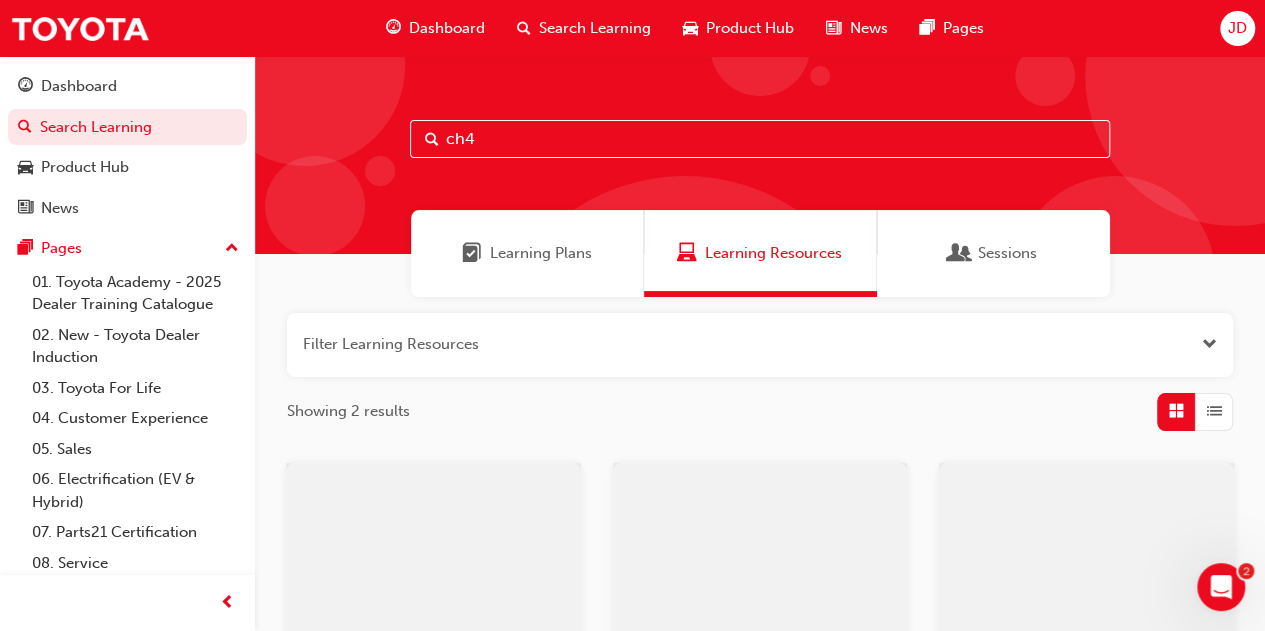 click on "ch4" at bounding box center (760, 139) 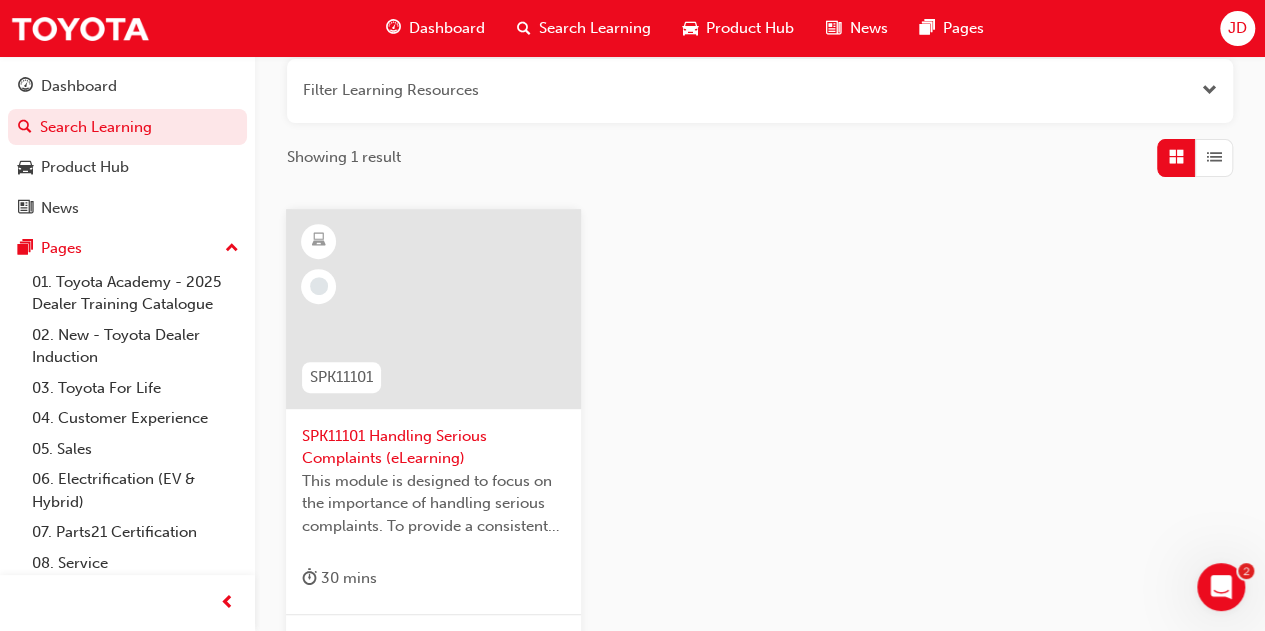 scroll, scrollTop: 300, scrollLeft: 0, axis: vertical 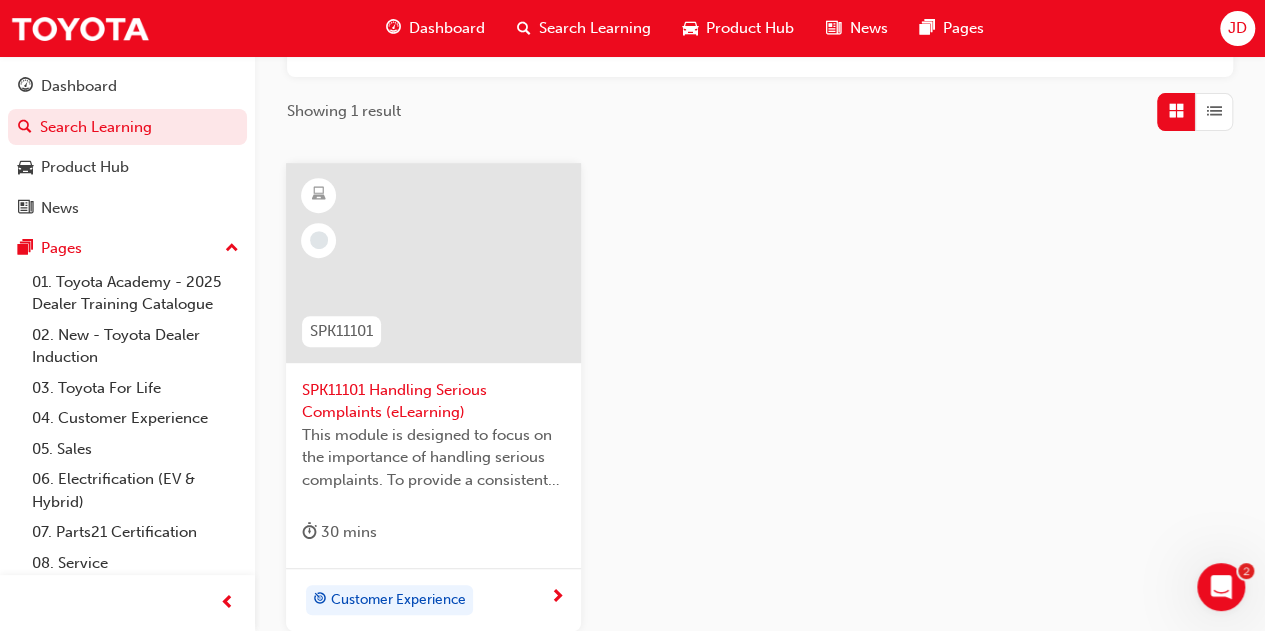 type on "SPK11101" 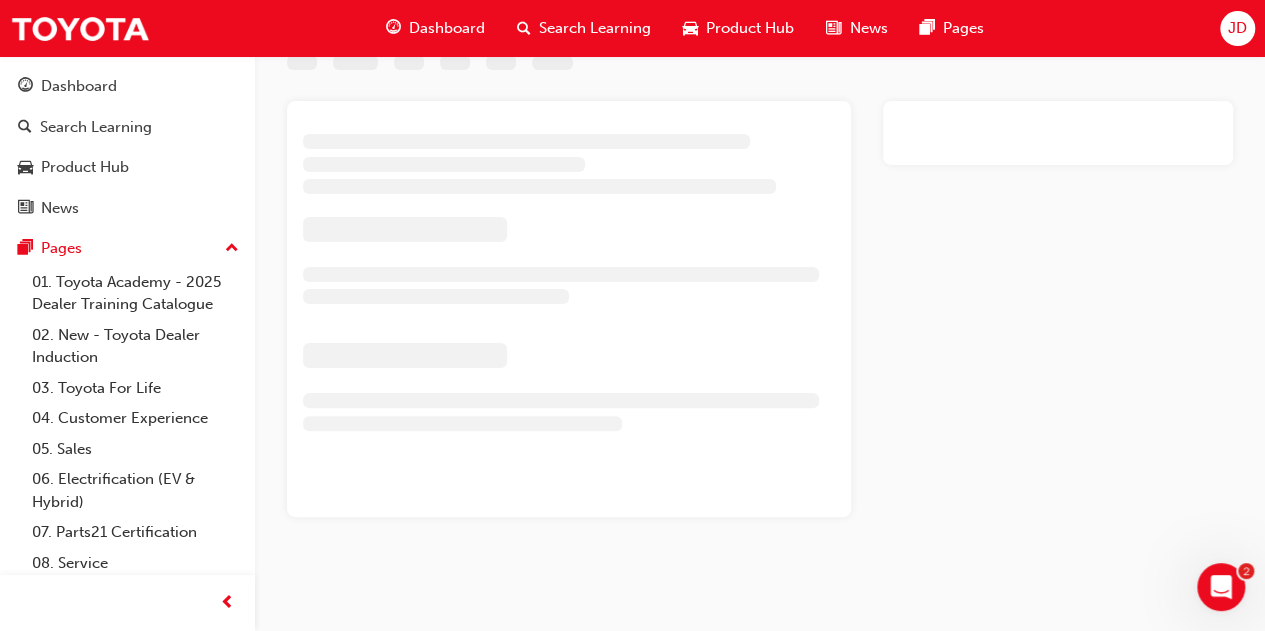 scroll, scrollTop: 0, scrollLeft: 0, axis: both 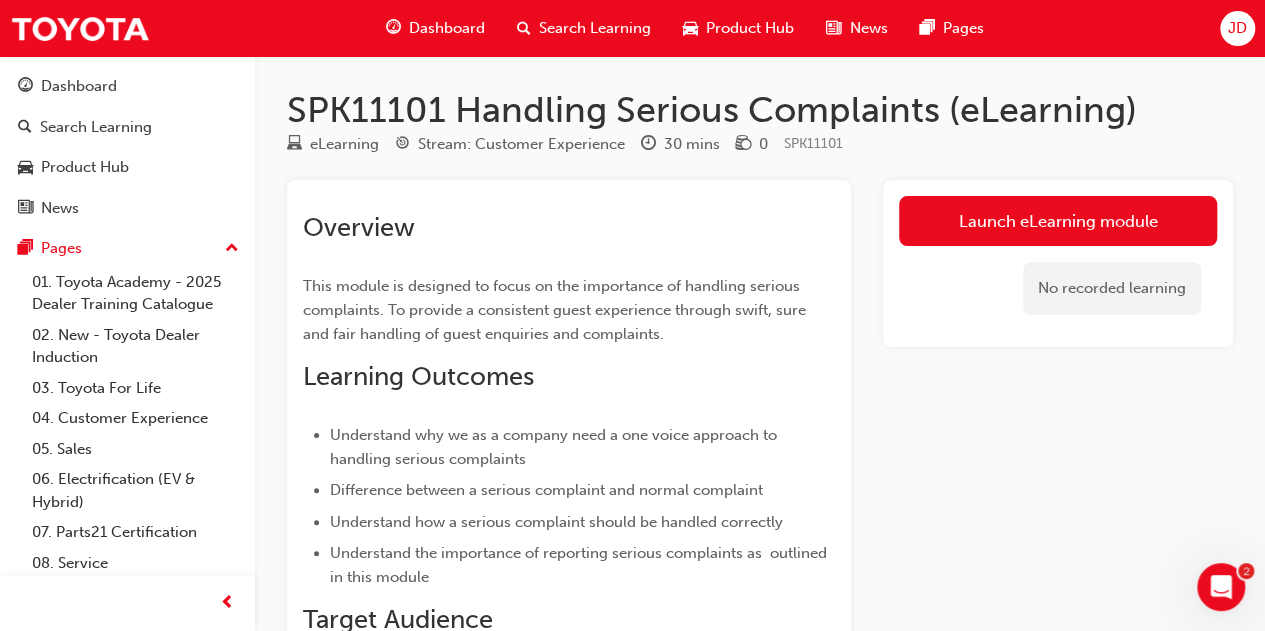 click on "Search Learning" at bounding box center (595, 28) 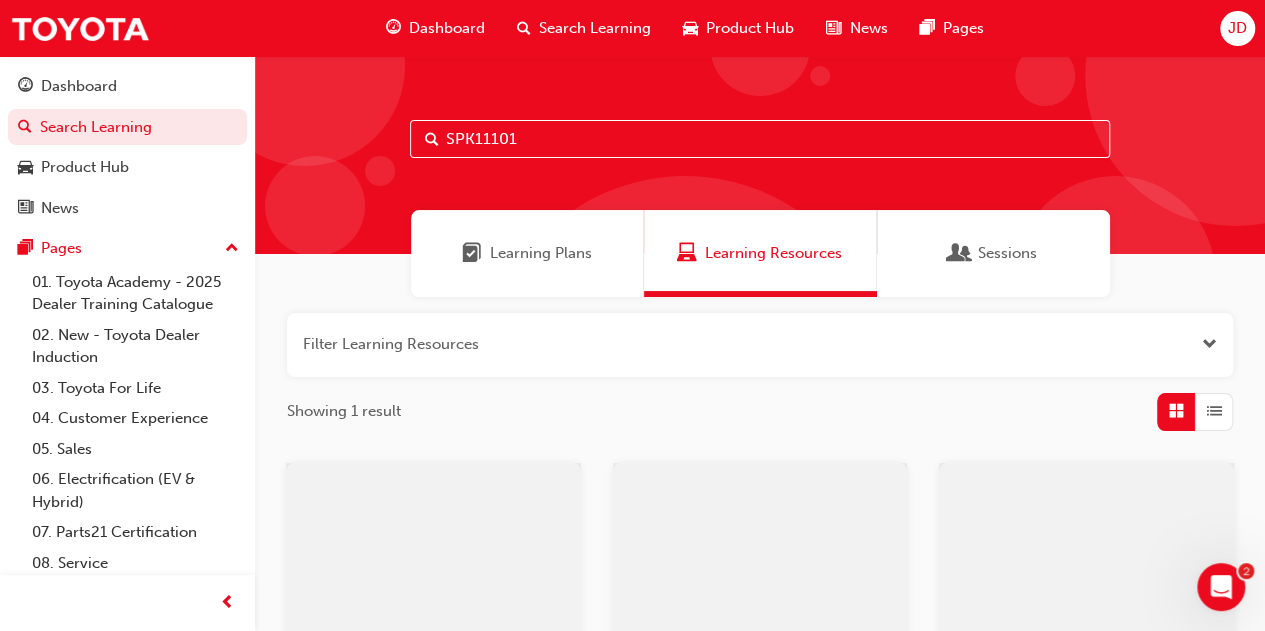 click on "SPK11101" at bounding box center [760, 139] 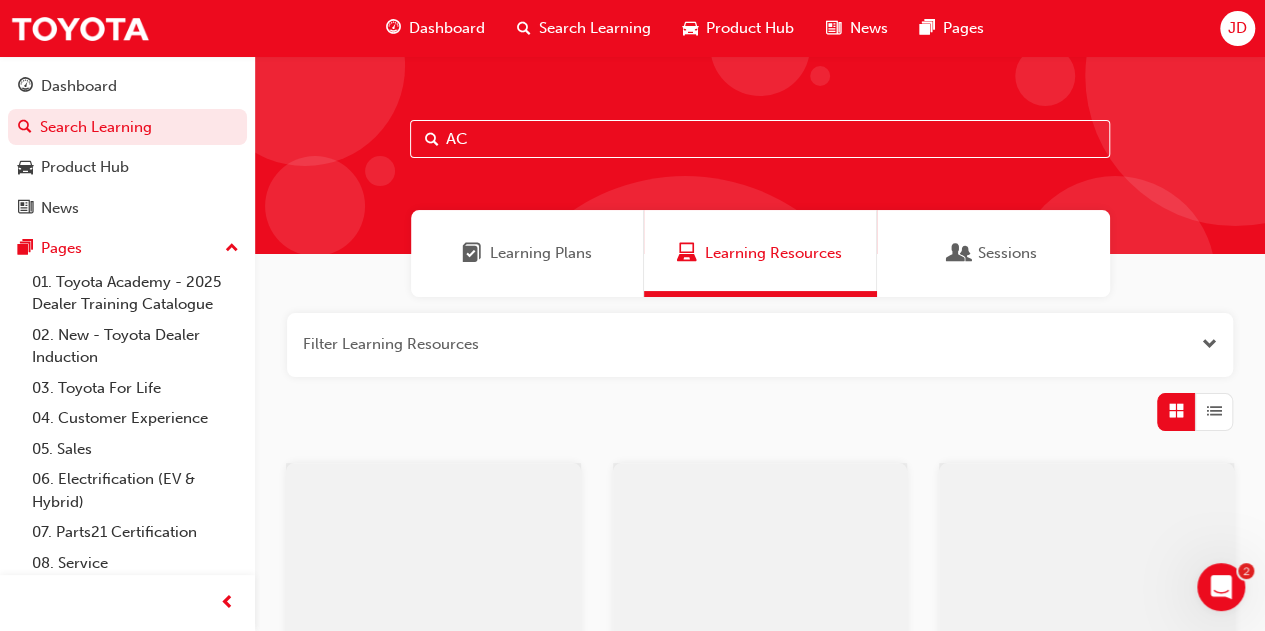 type on "ACL" 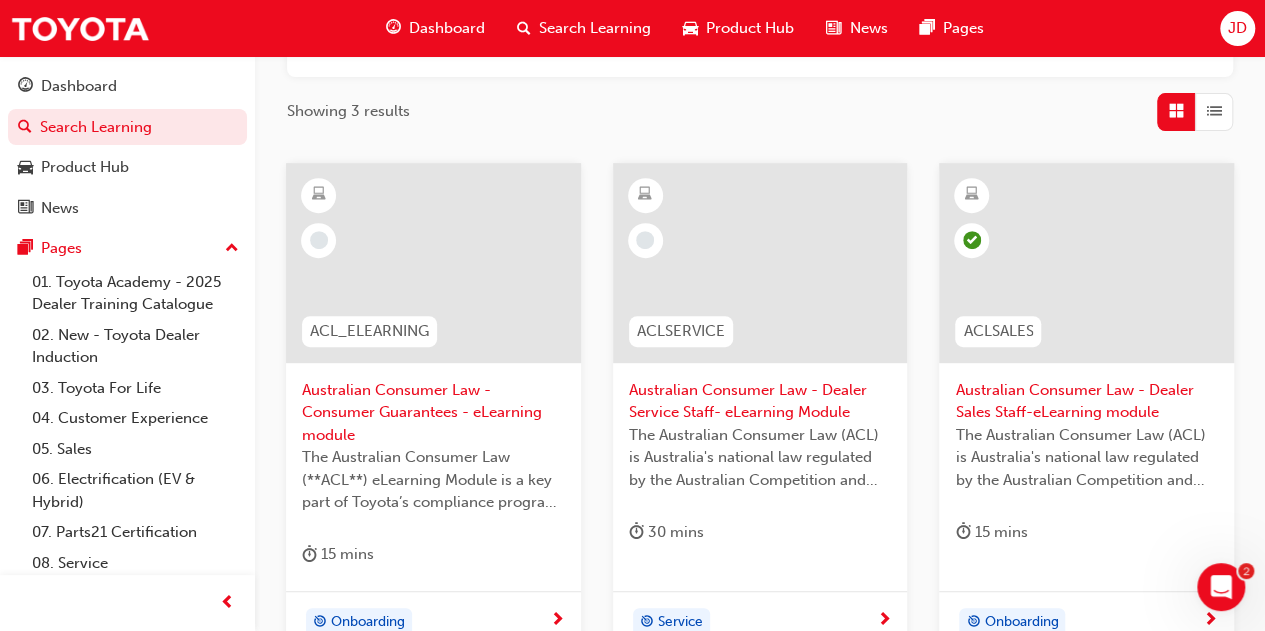 scroll, scrollTop: 0, scrollLeft: 0, axis: both 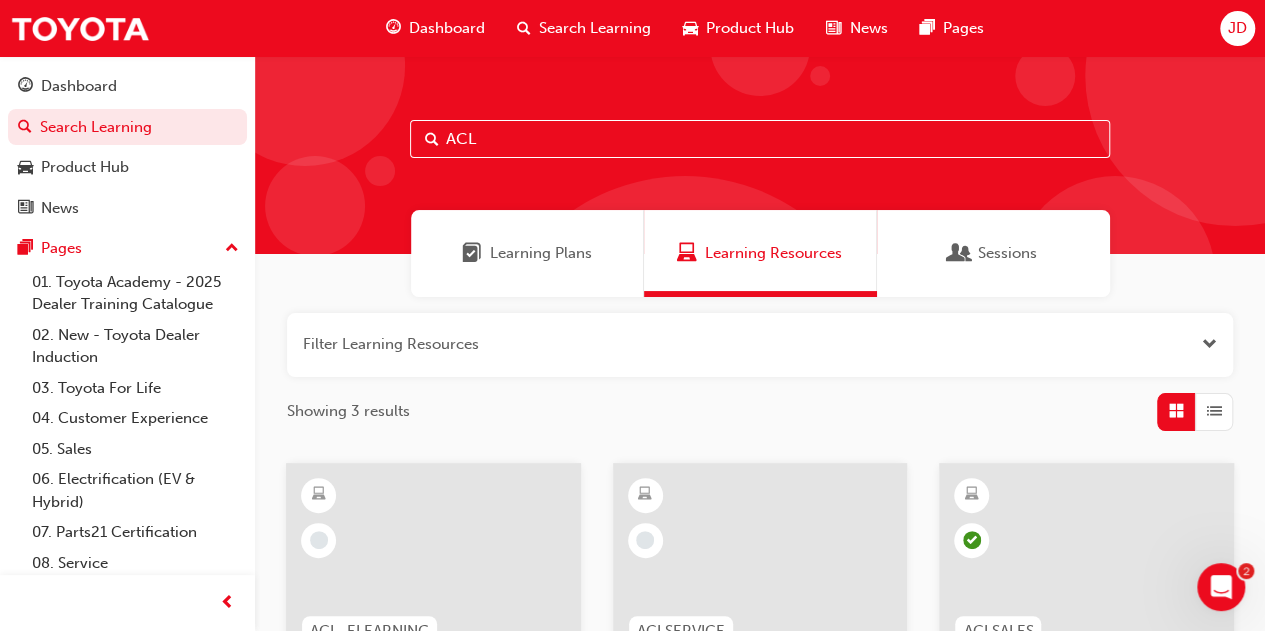 click on "ACL" at bounding box center [760, 139] 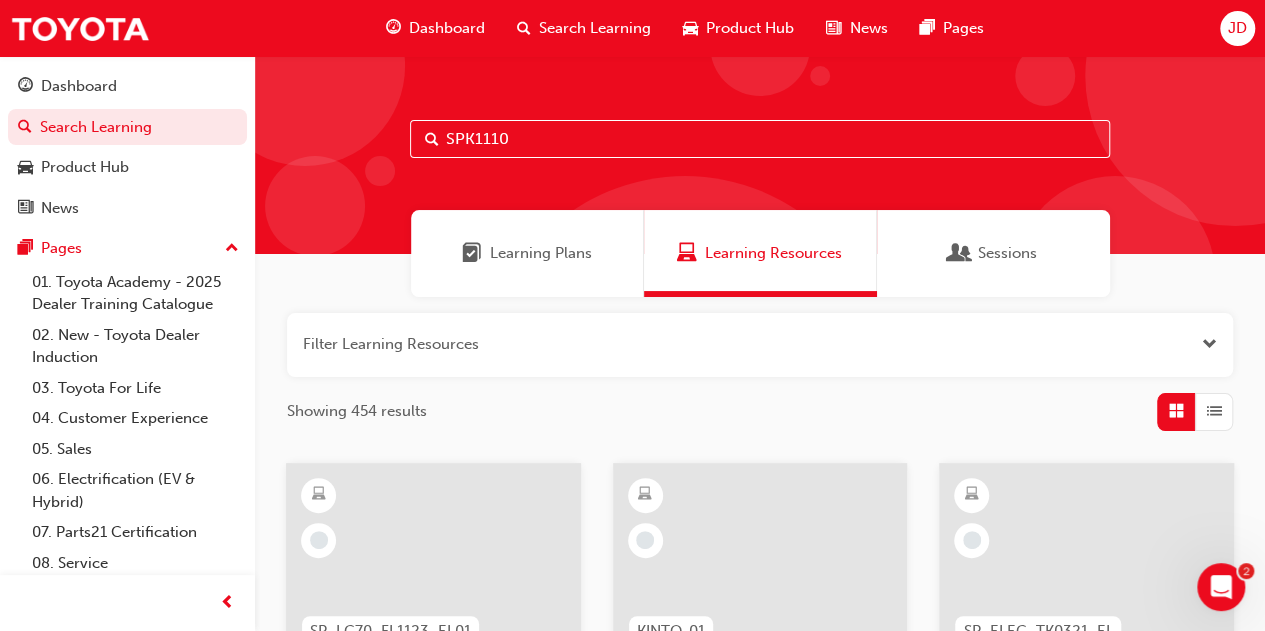 type on "SPK11101" 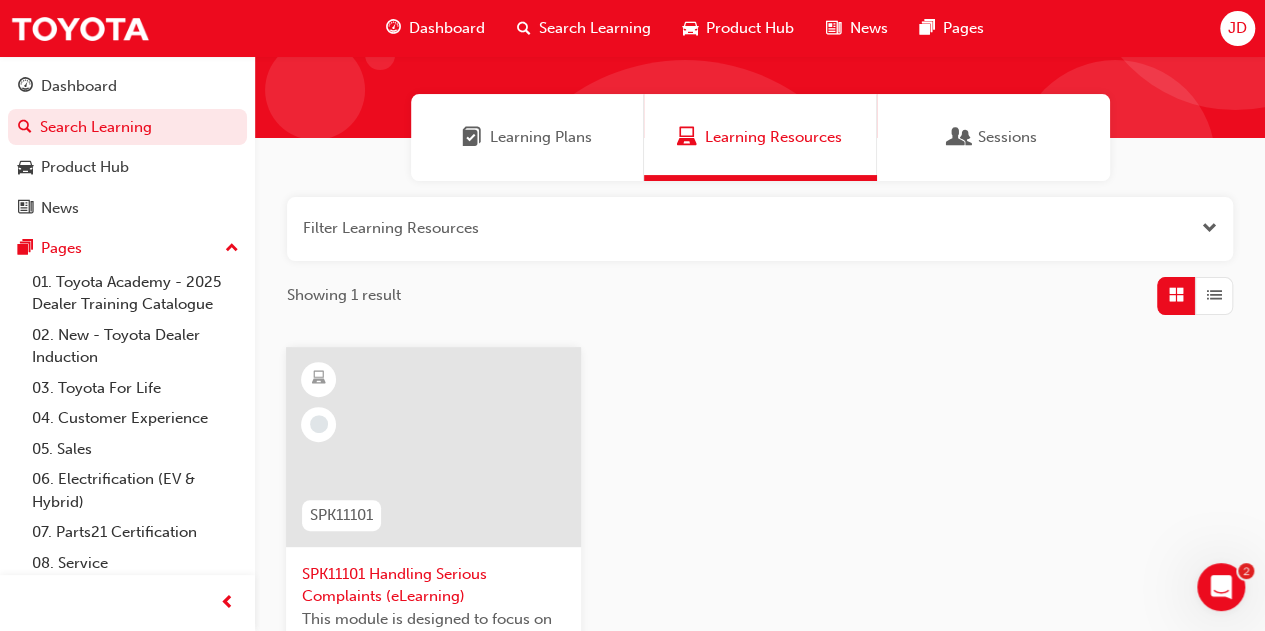 scroll, scrollTop: 400, scrollLeft: 0, axis: vertical 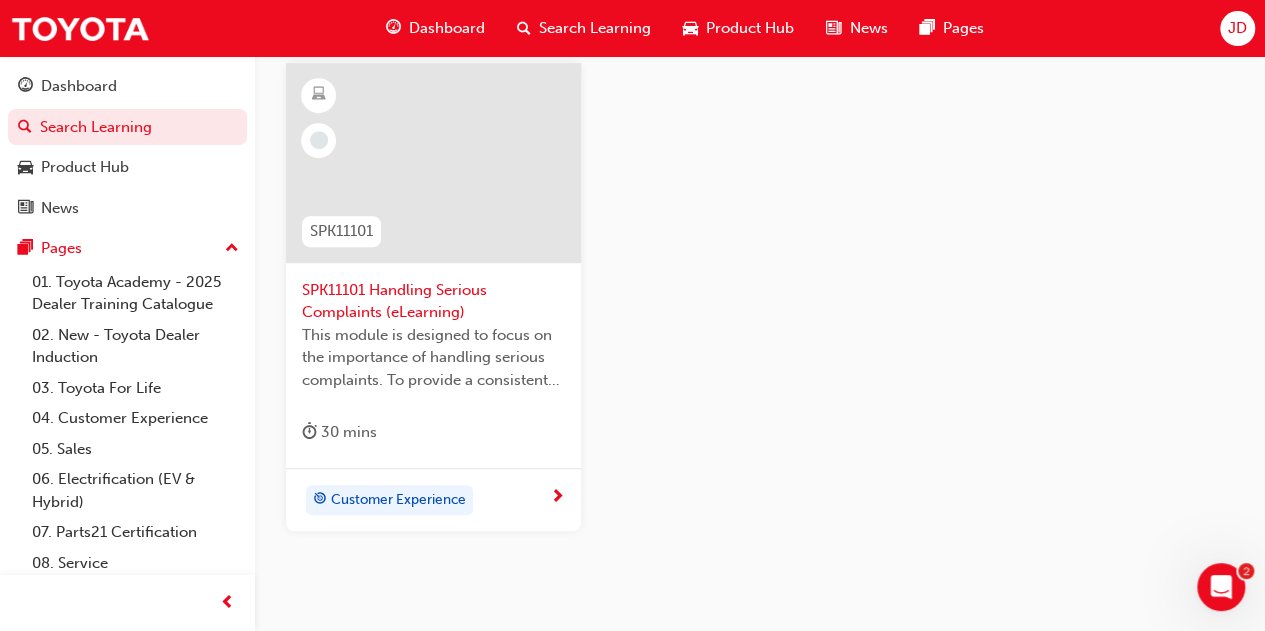 click on "SPK11101 Handling Serious Complaints (eLearning)" at bounding box center [433, 301] 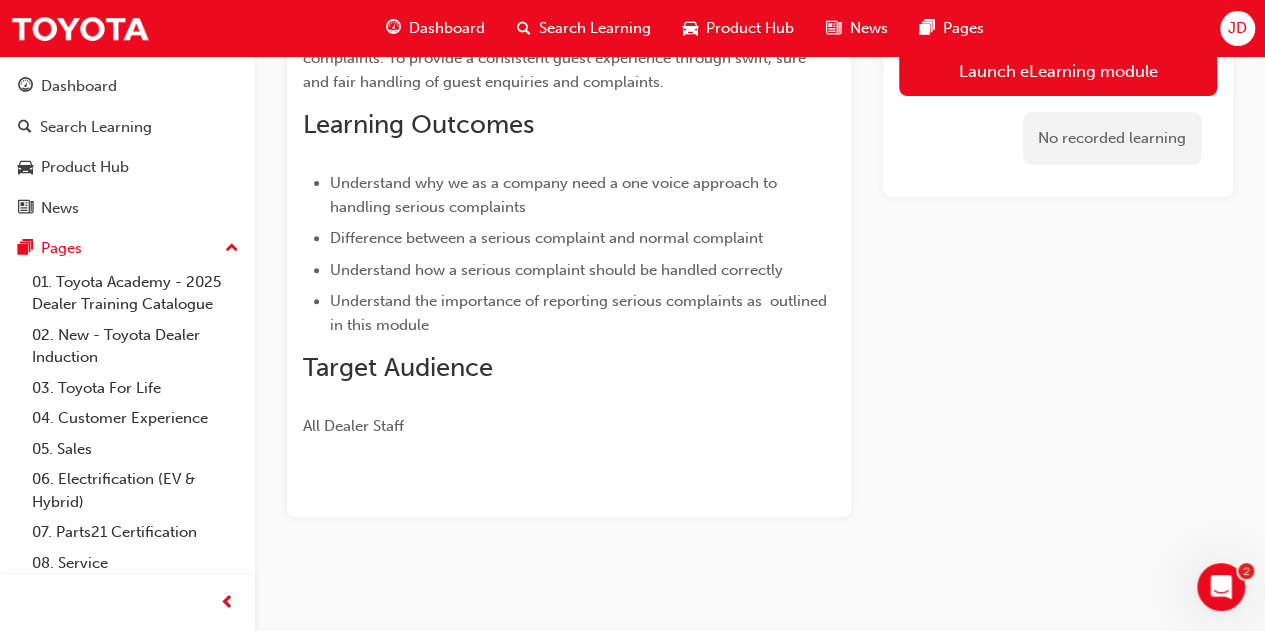 scroll, scrollTop: 252, scrollLeft: 0, axis: vertical 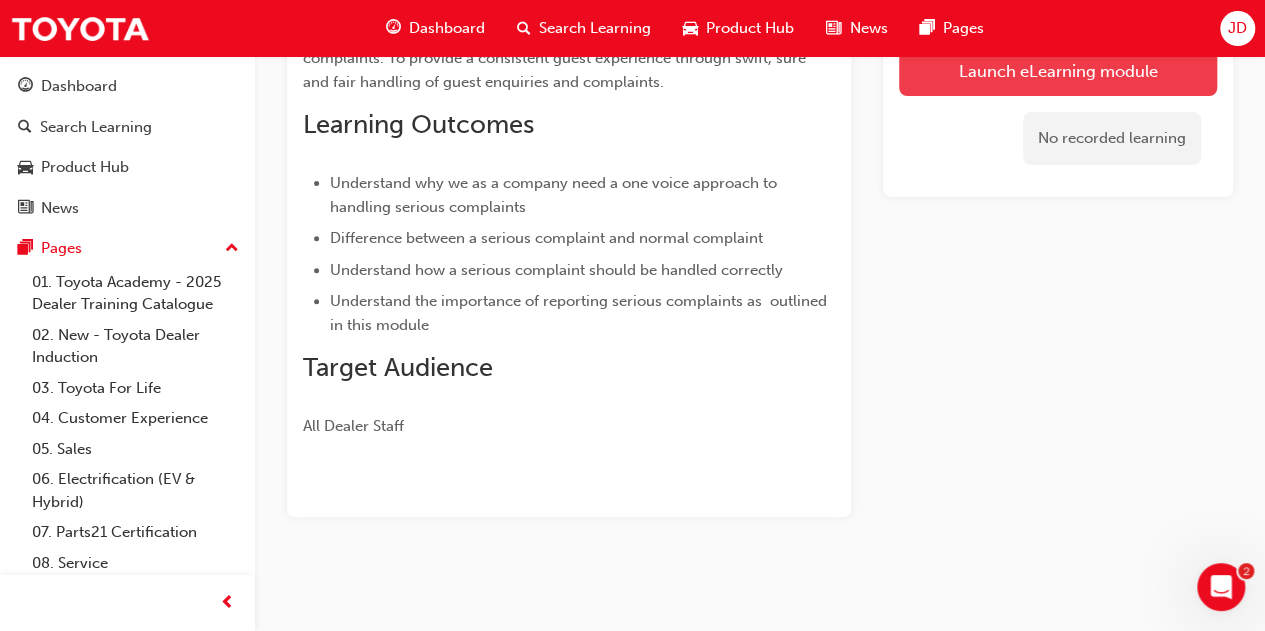 click on "Launch eLearning module" at bounding box center [1058, 71] 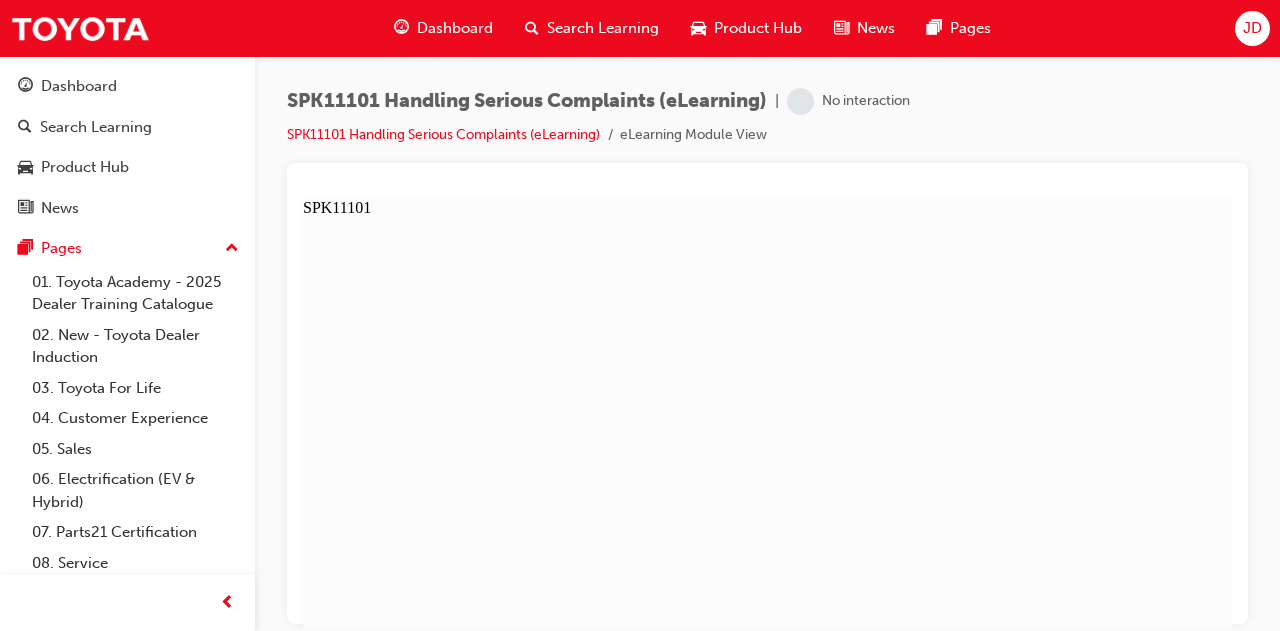 scroll, scrollTop: 0, scrollLeft: 0, axis: both 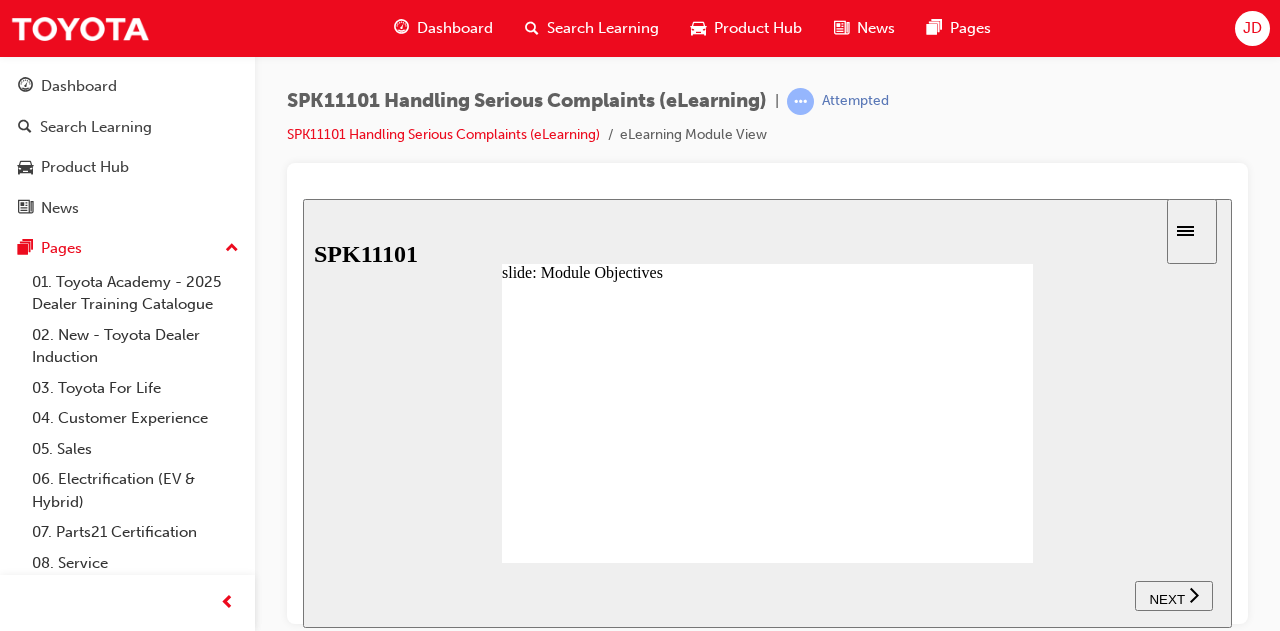 click on "NEXT" at bounding box center (1166, 598) 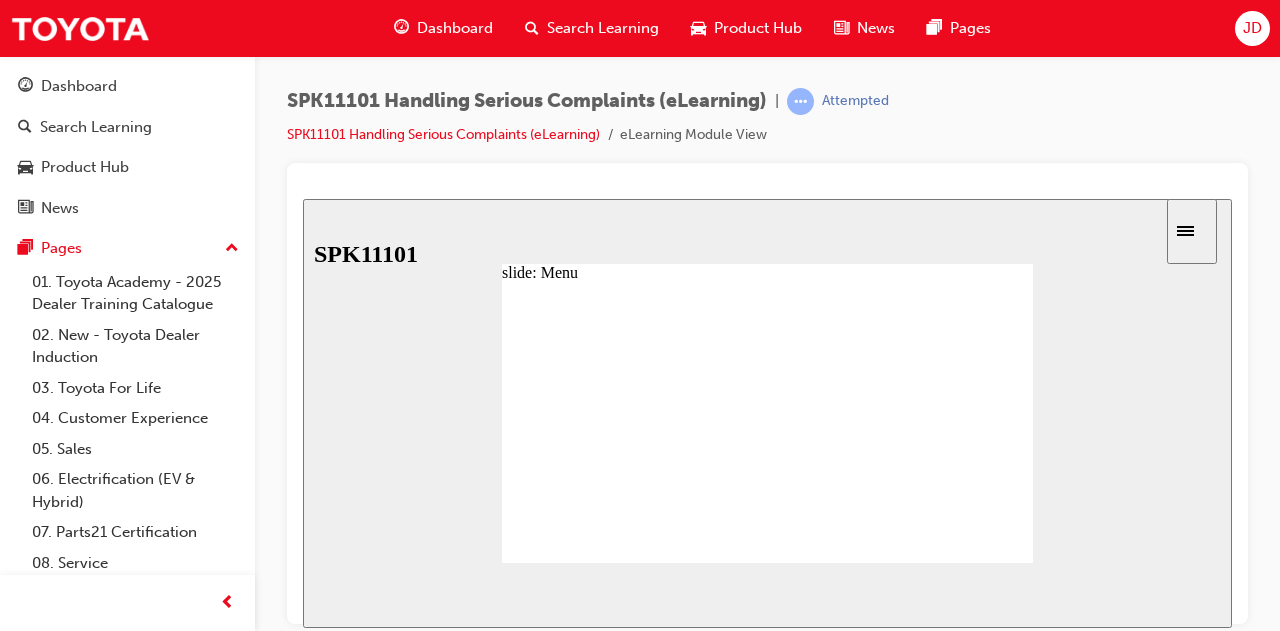 click 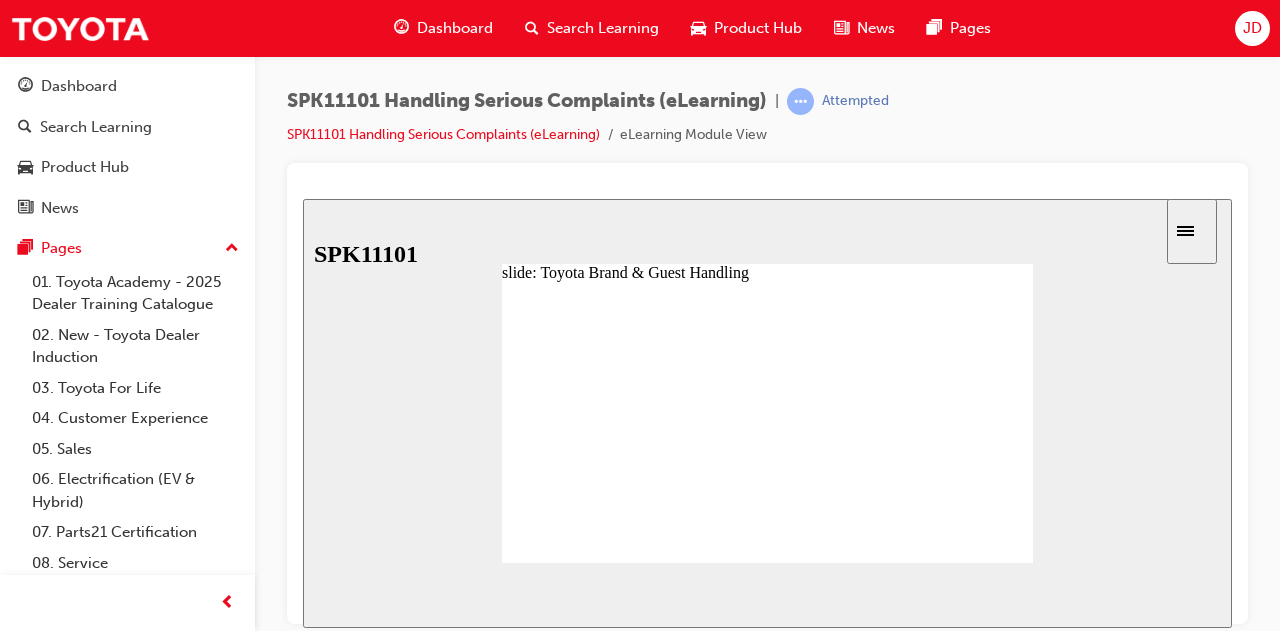 click 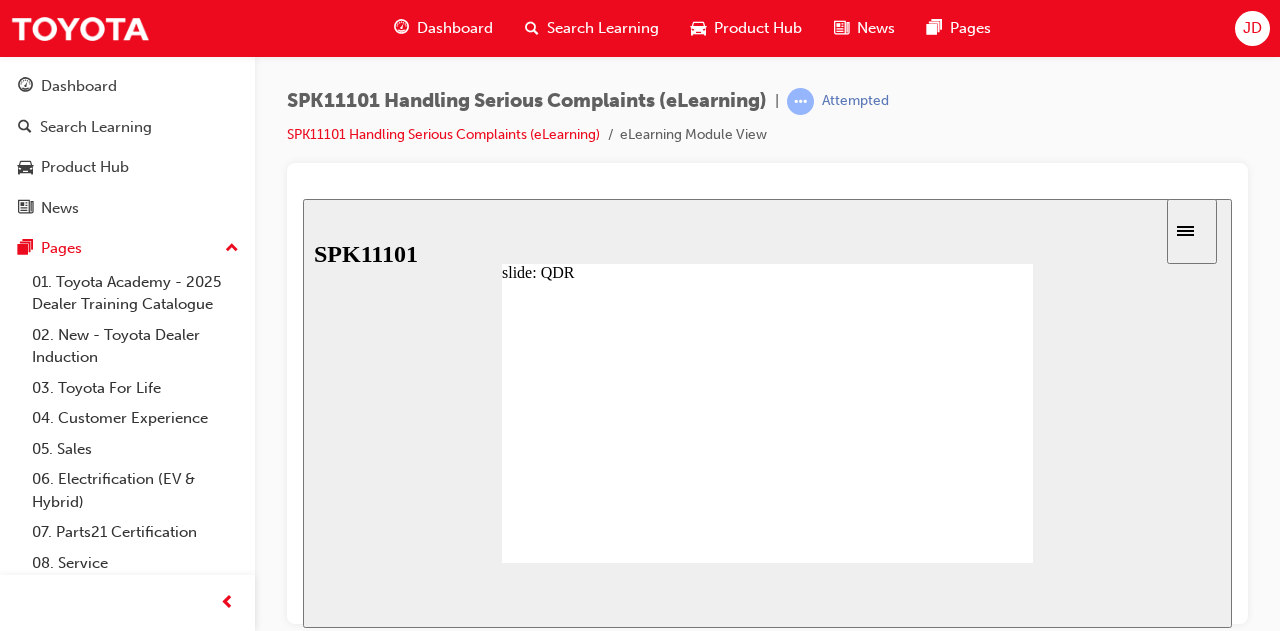click 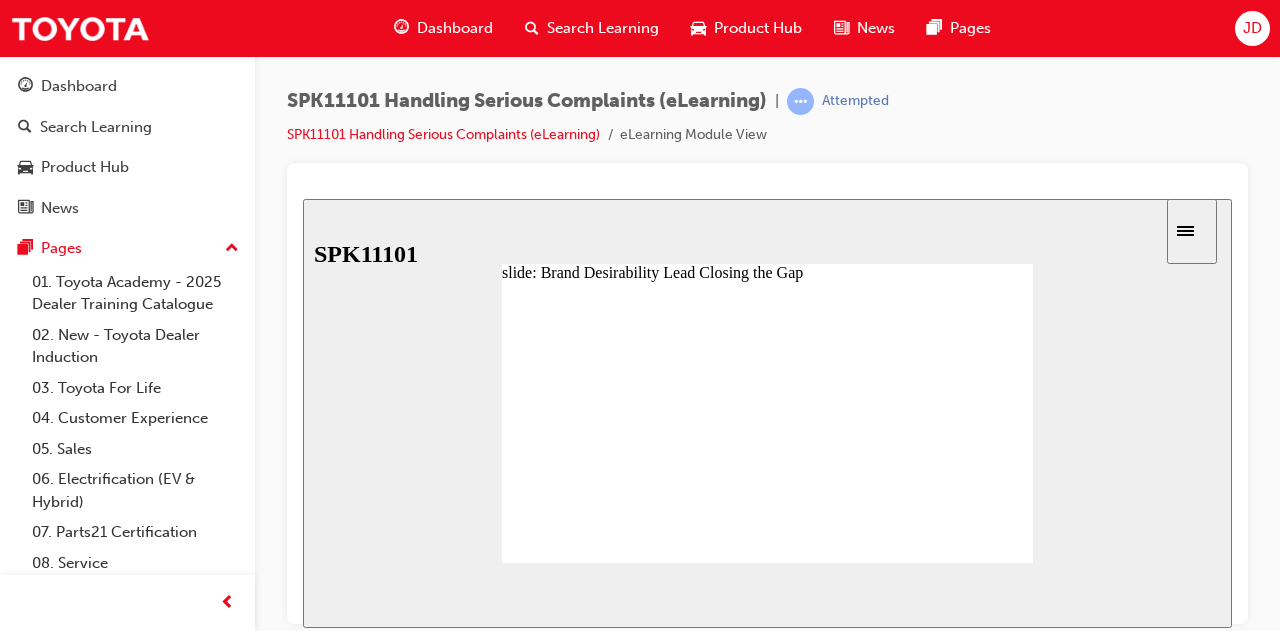 click 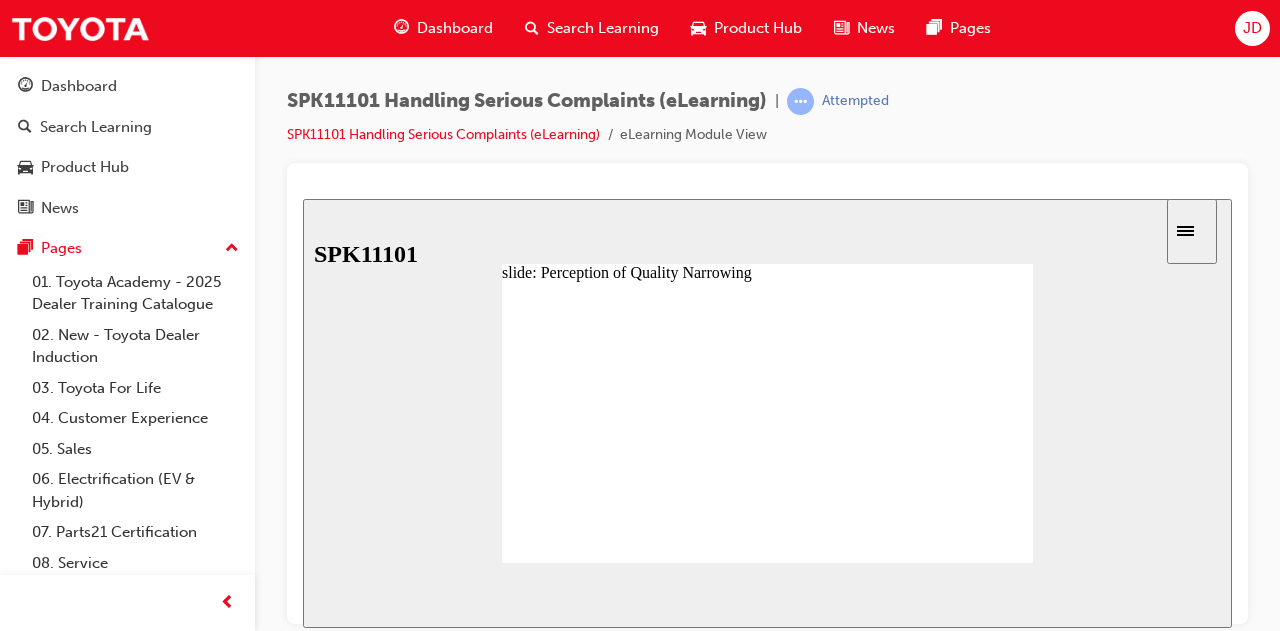 click 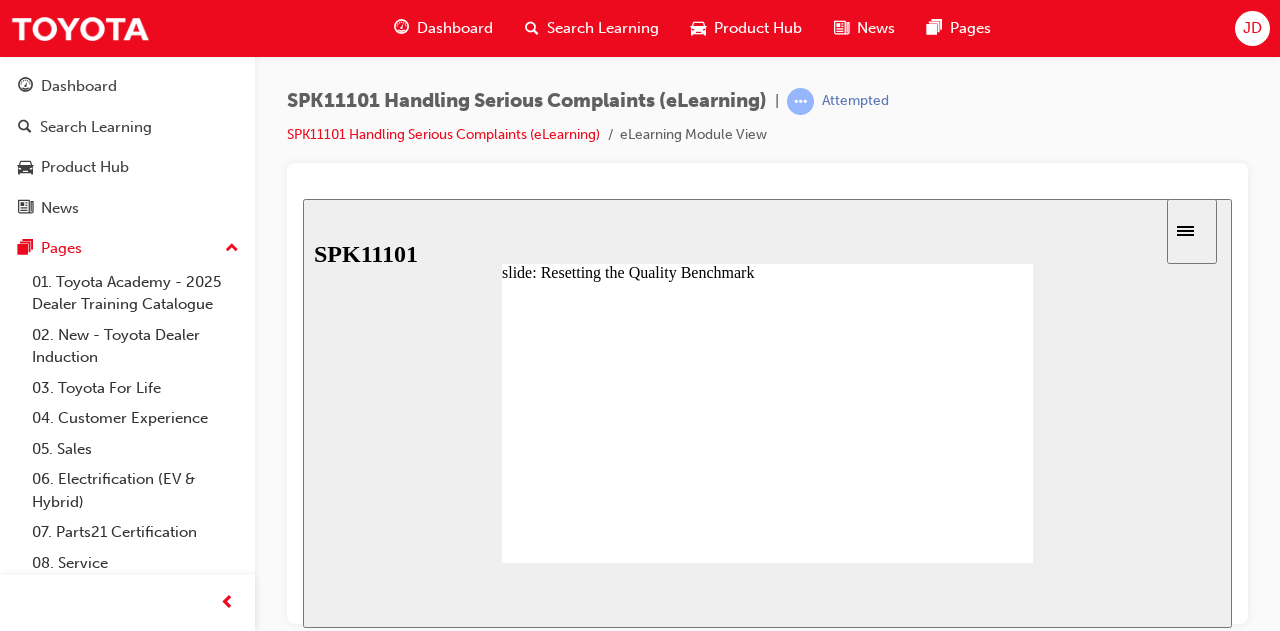 click 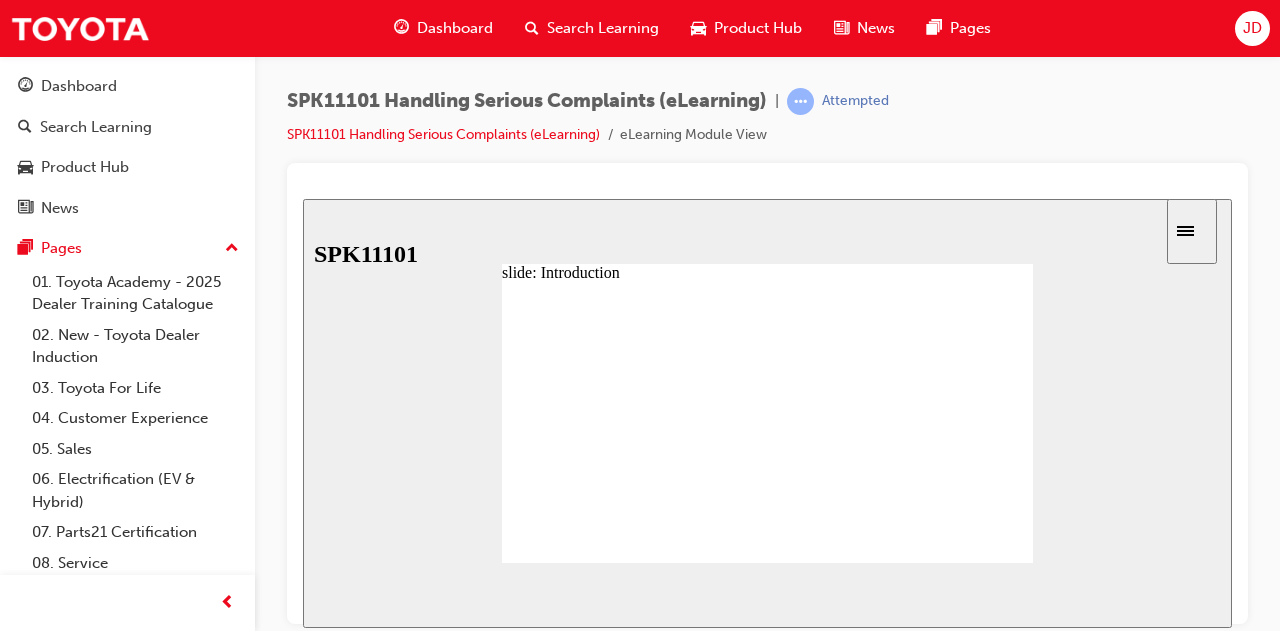 click 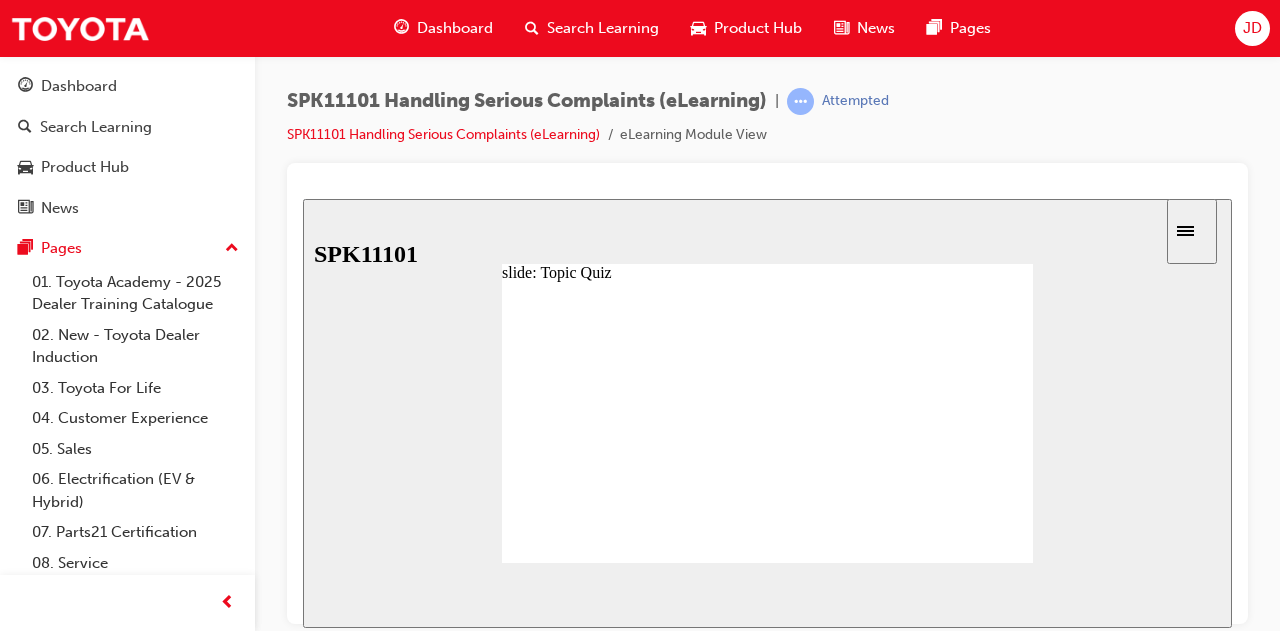 click 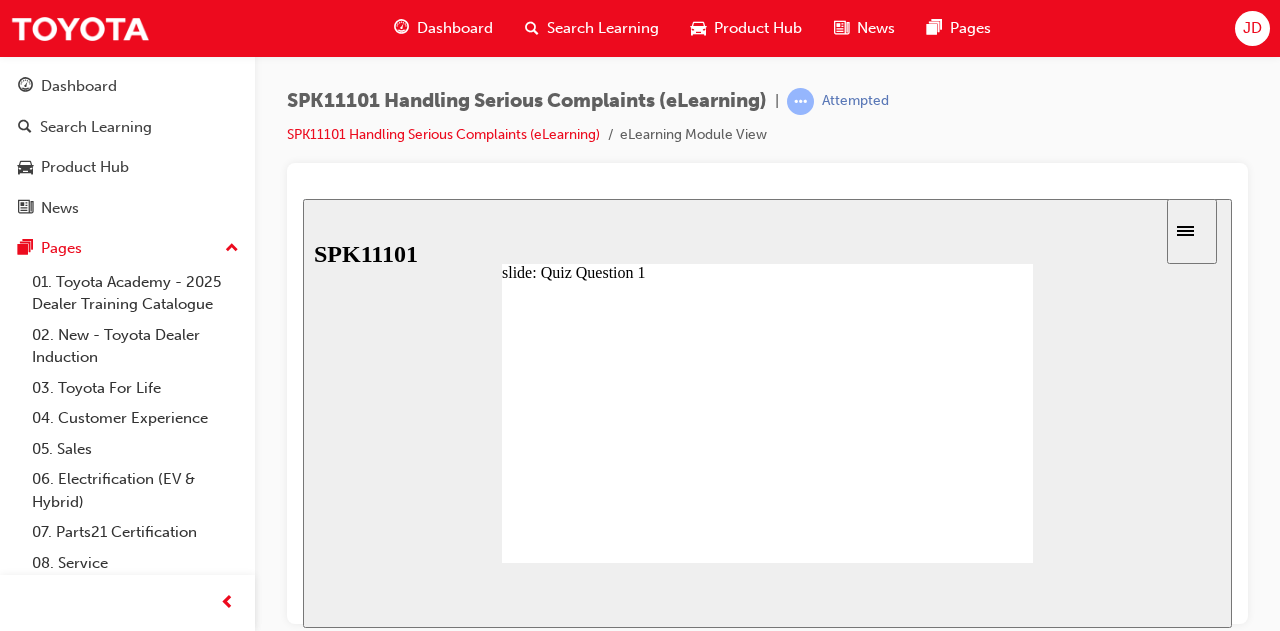 click 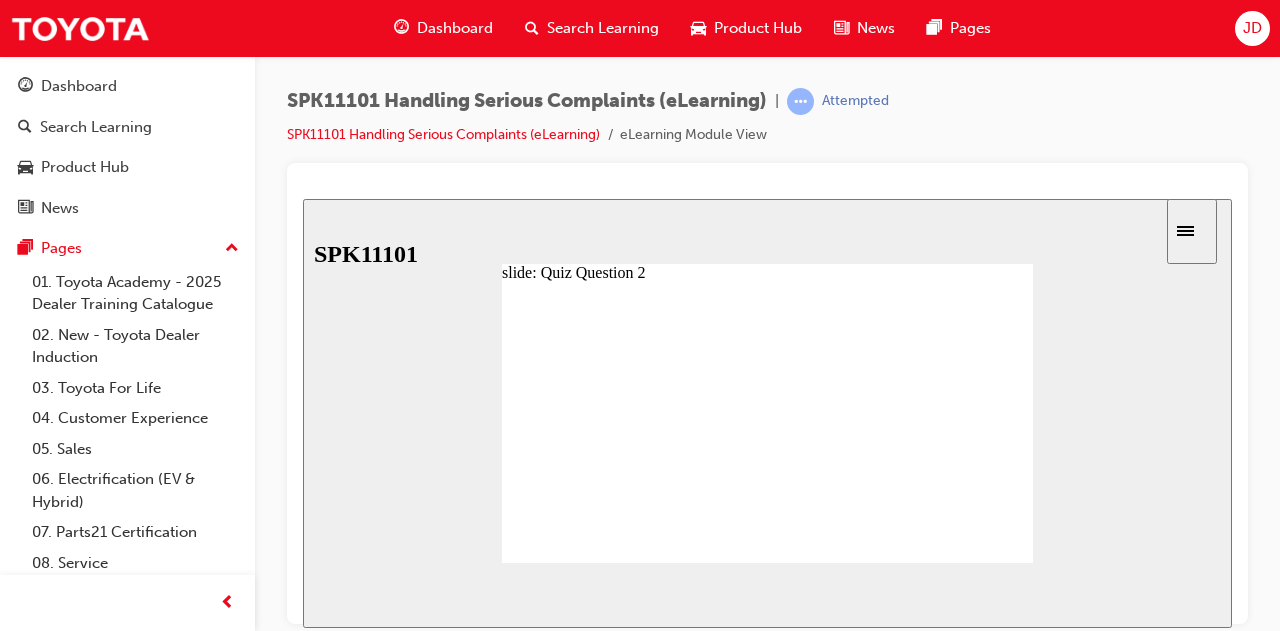 click 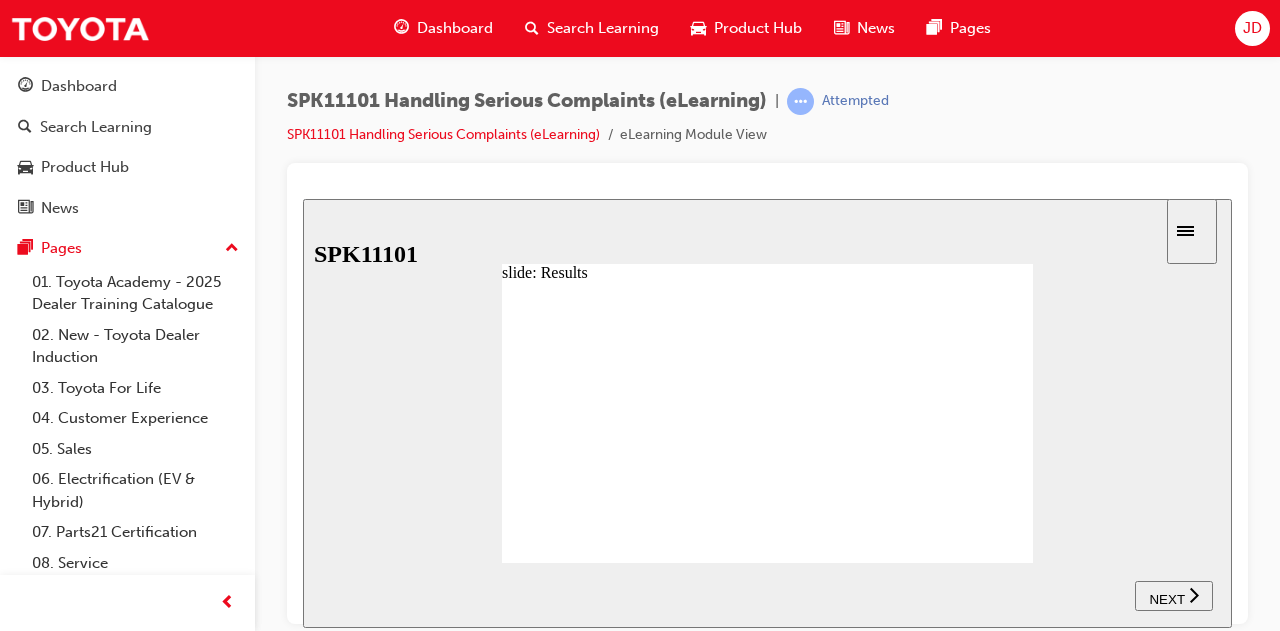 click 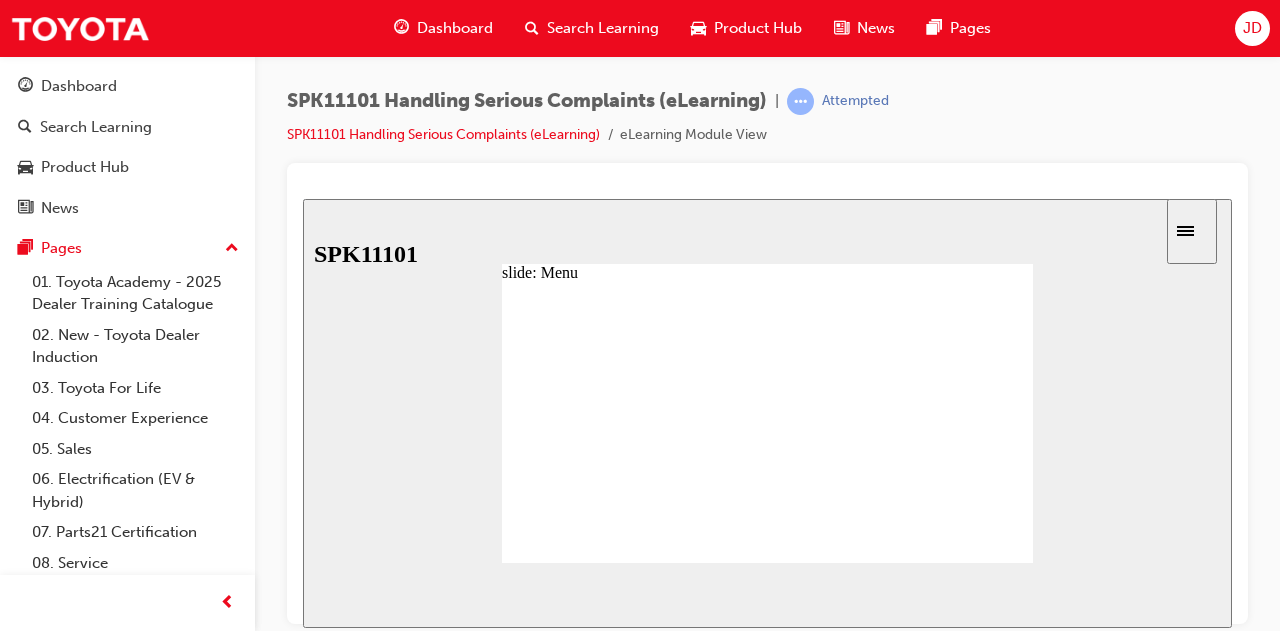 click 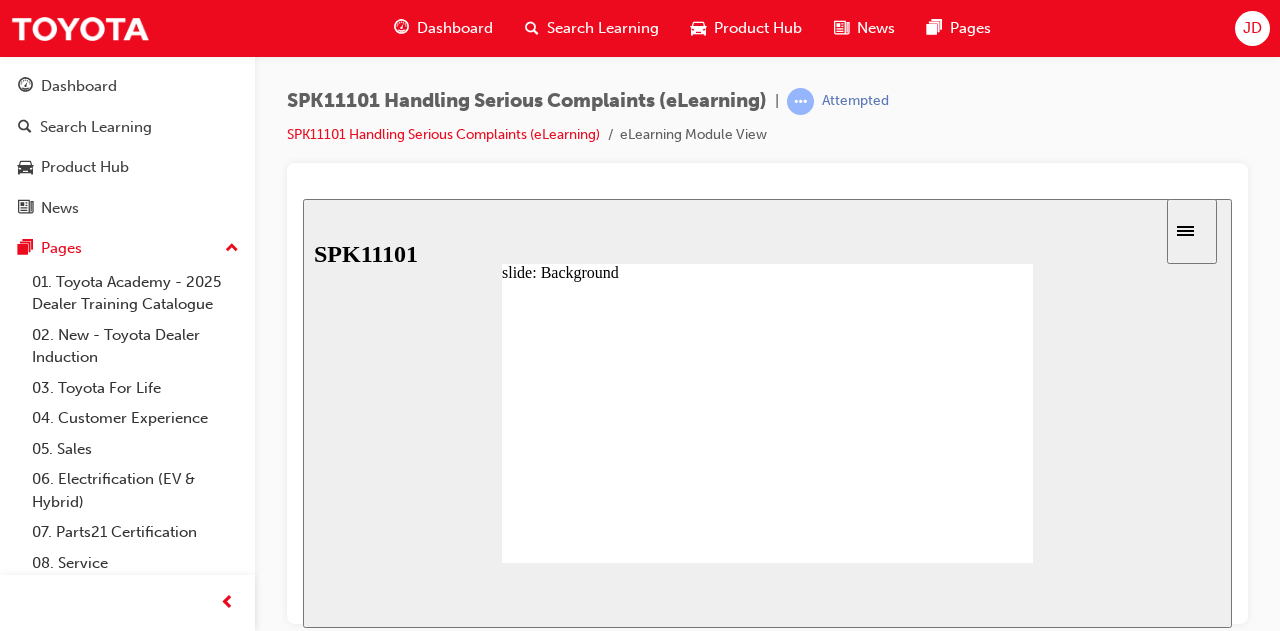 click 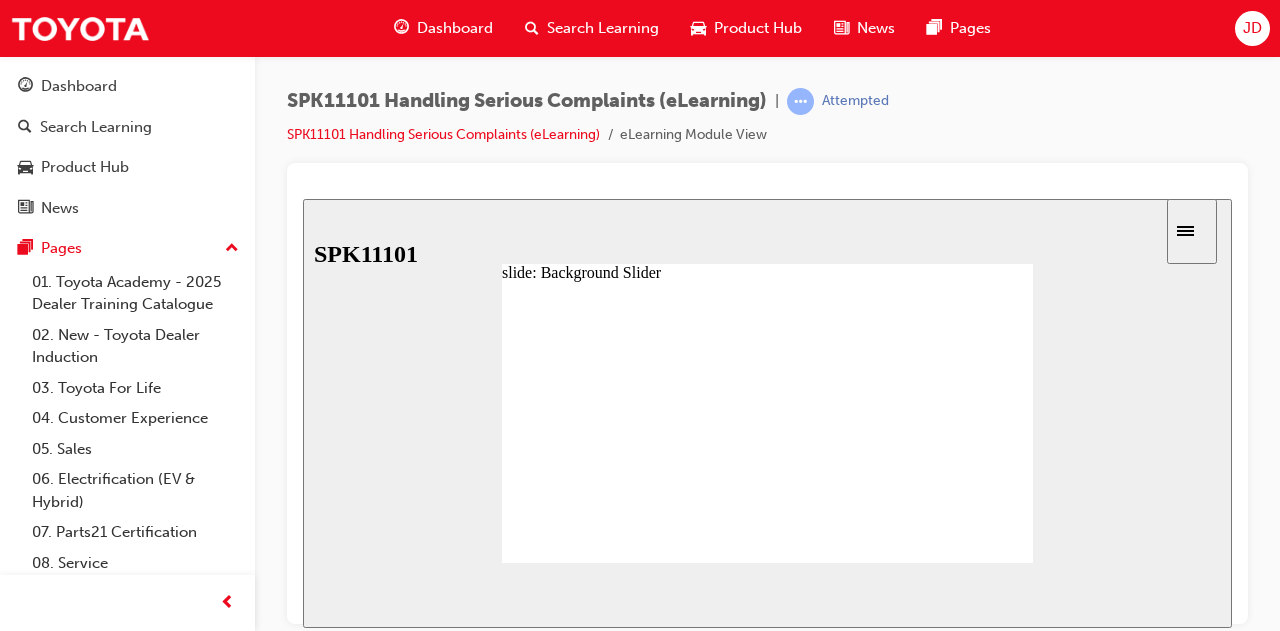 type on "7" 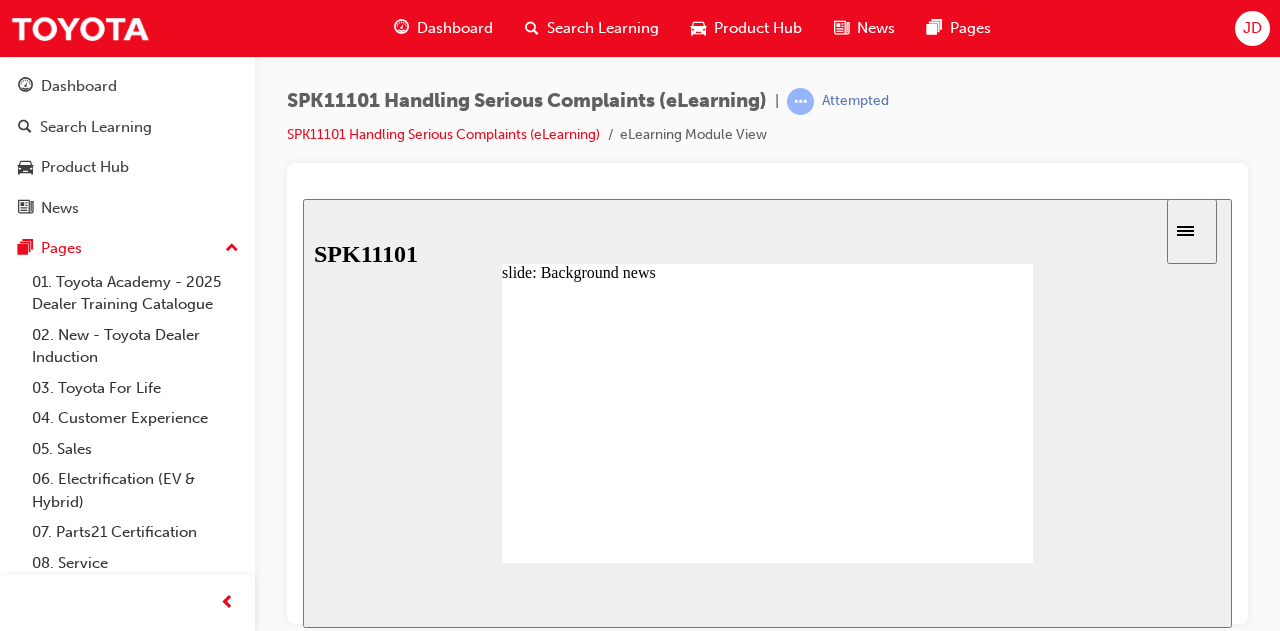 click 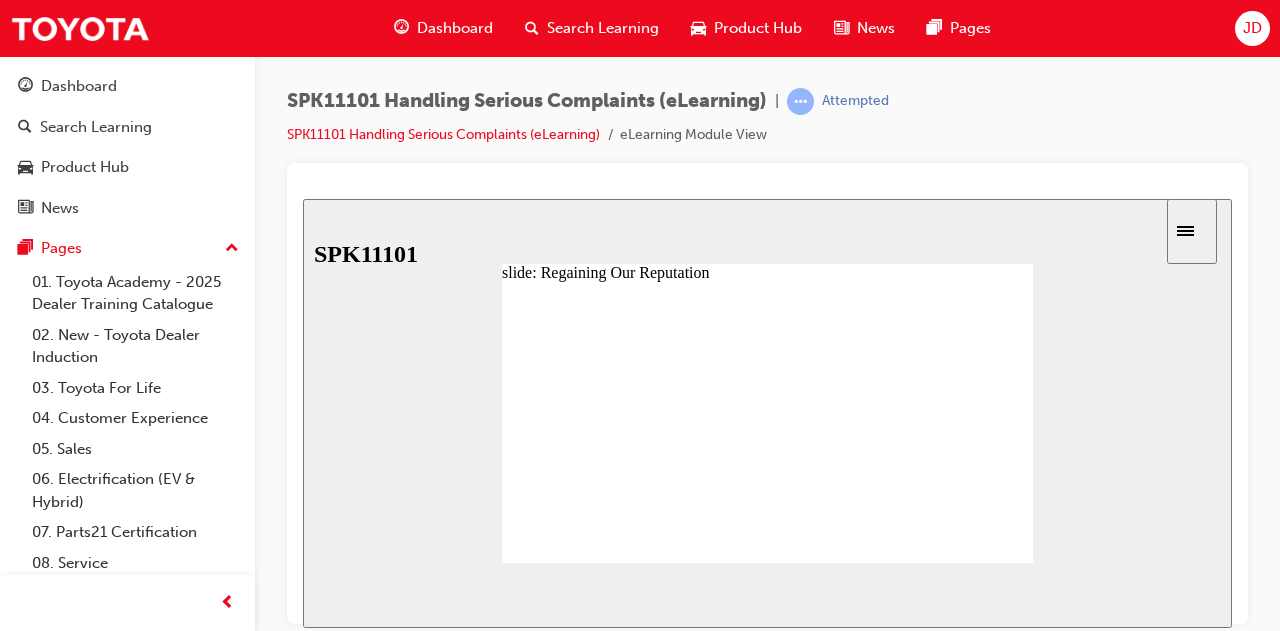 click 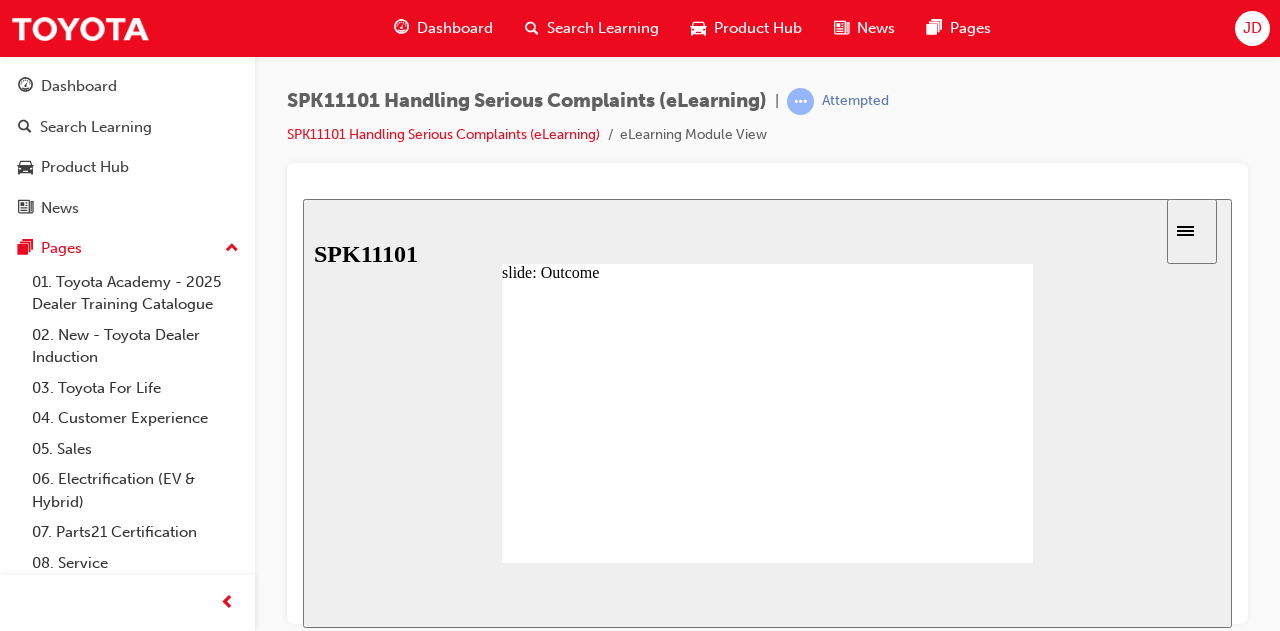 click 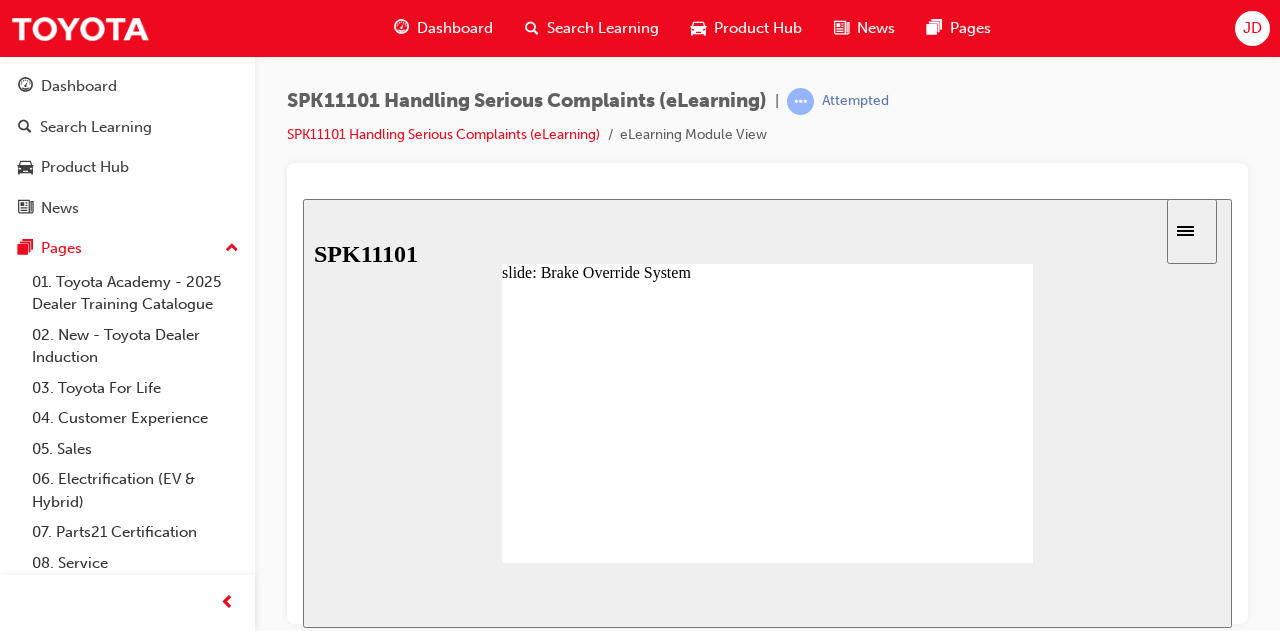click 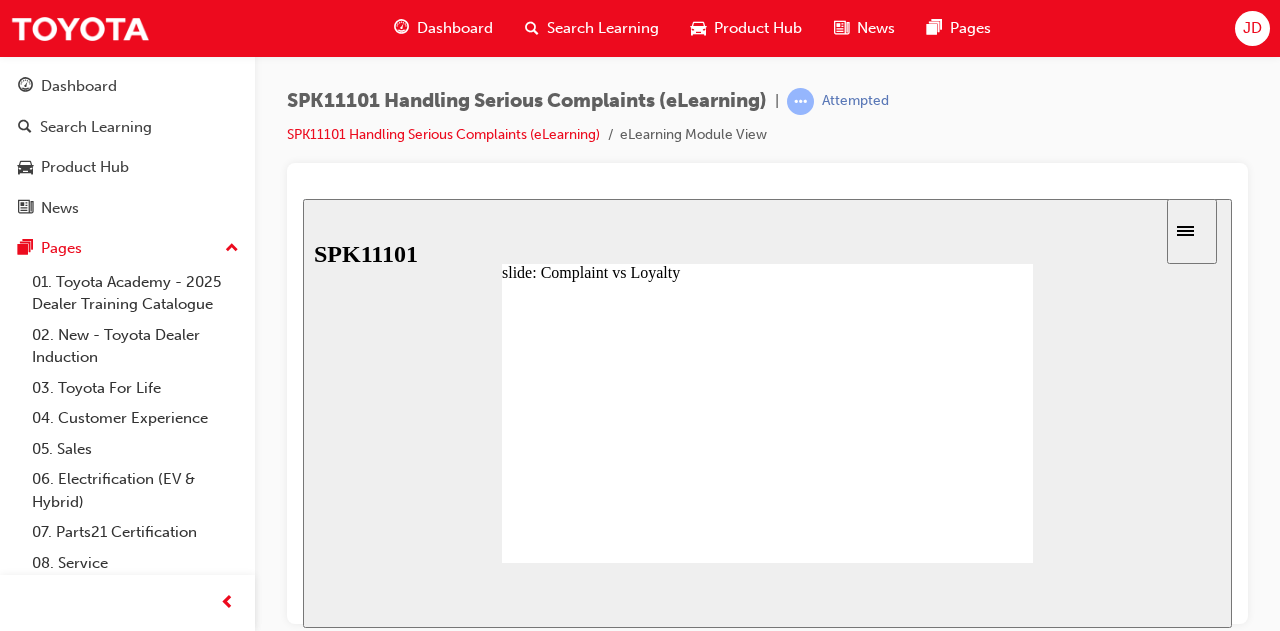 click 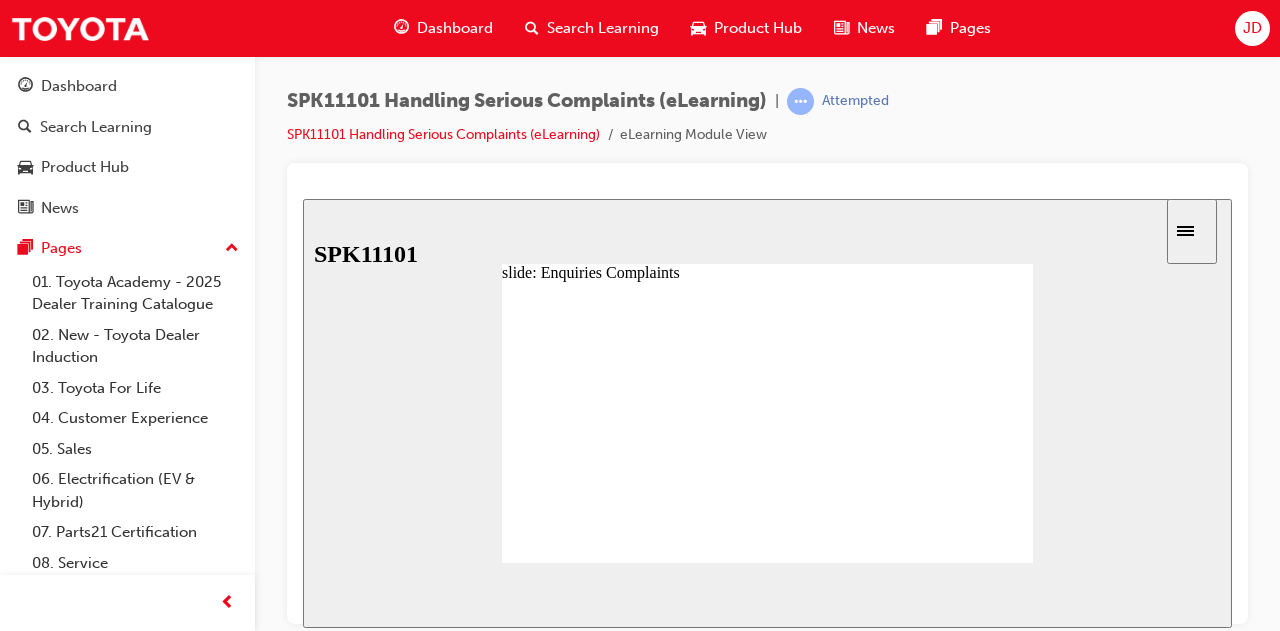 click 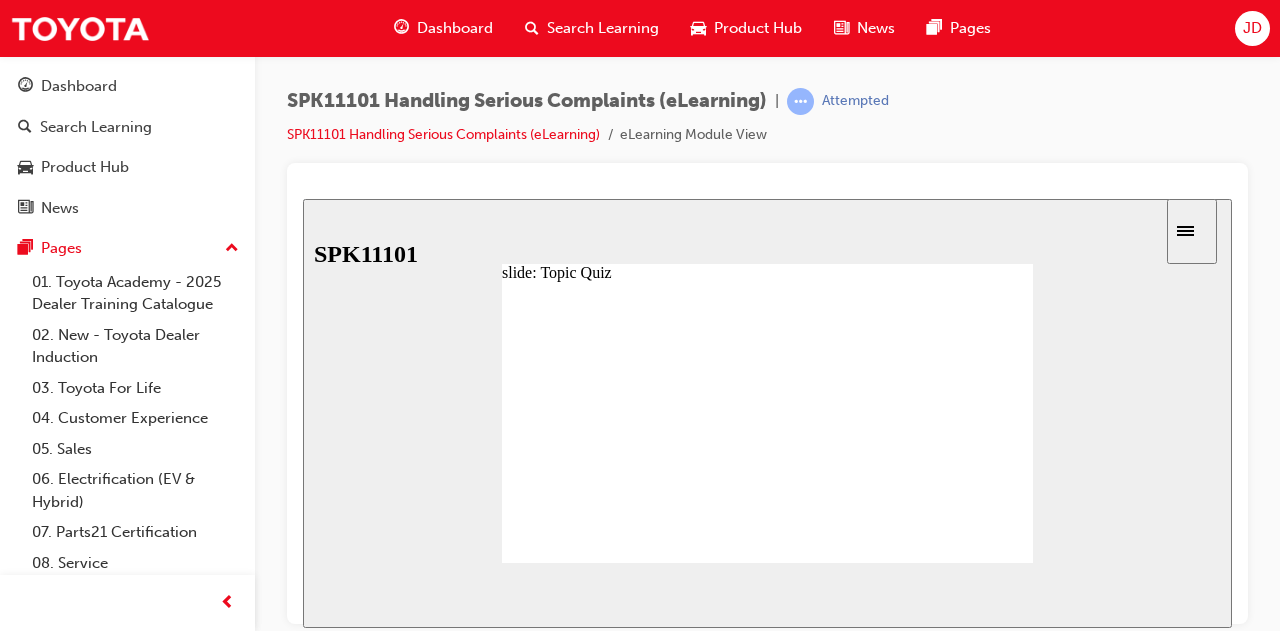 click 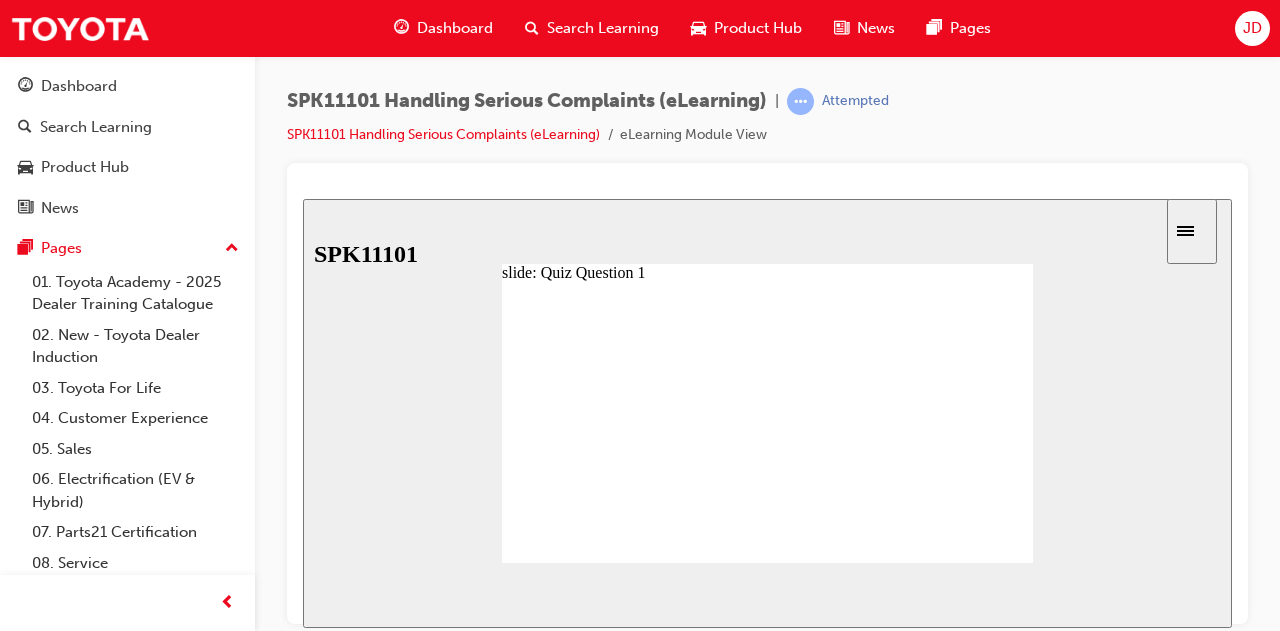 click 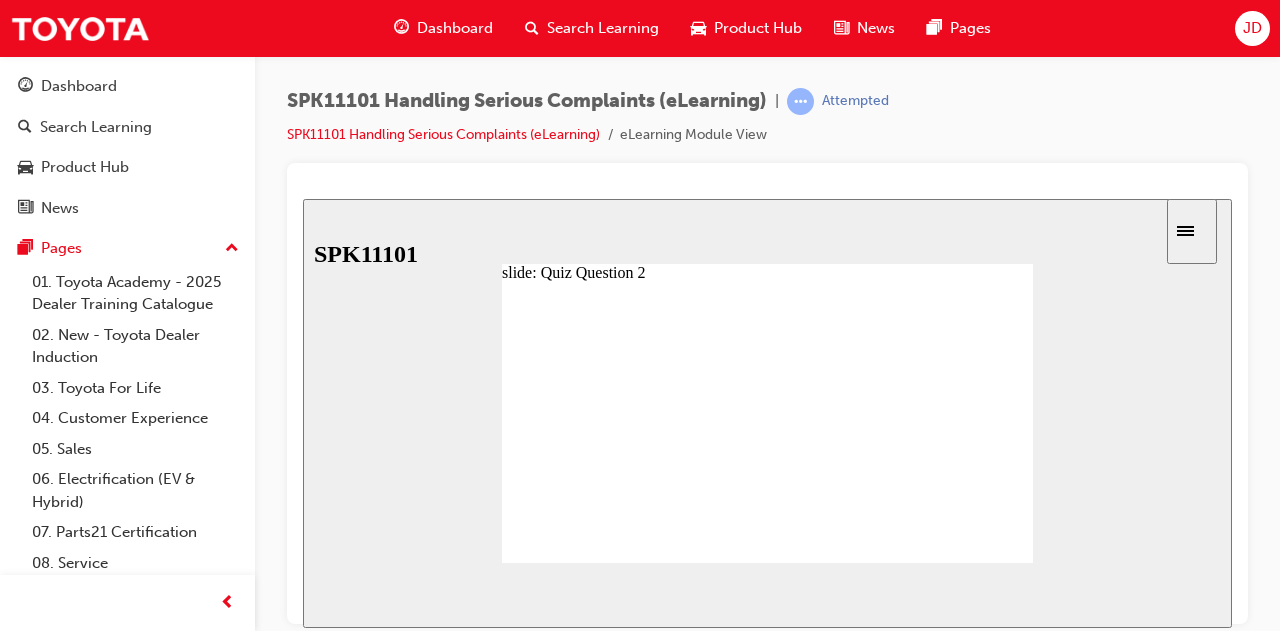 click 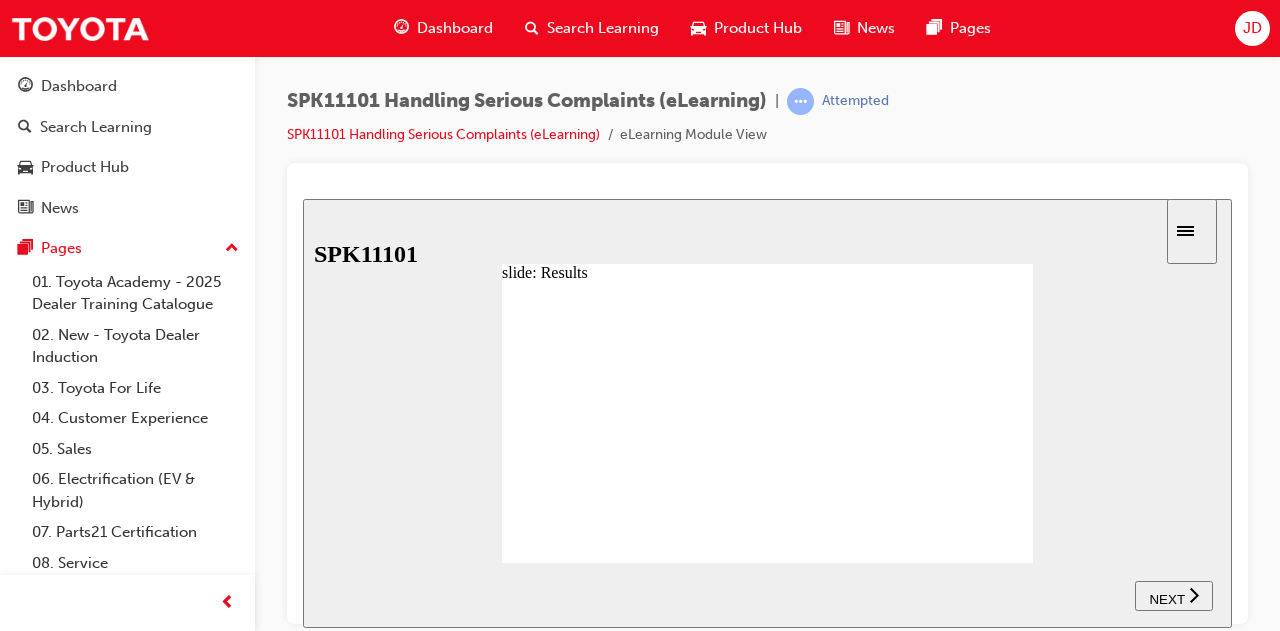 click on "NEXT" at bounding box center (1166, 598) 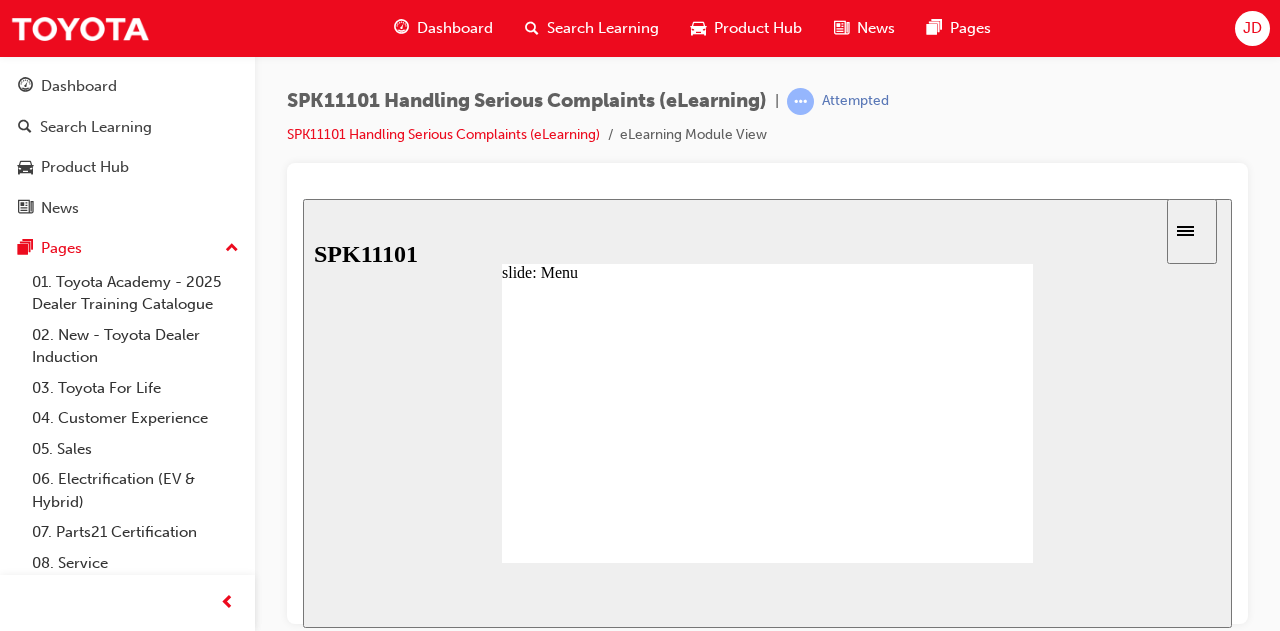click 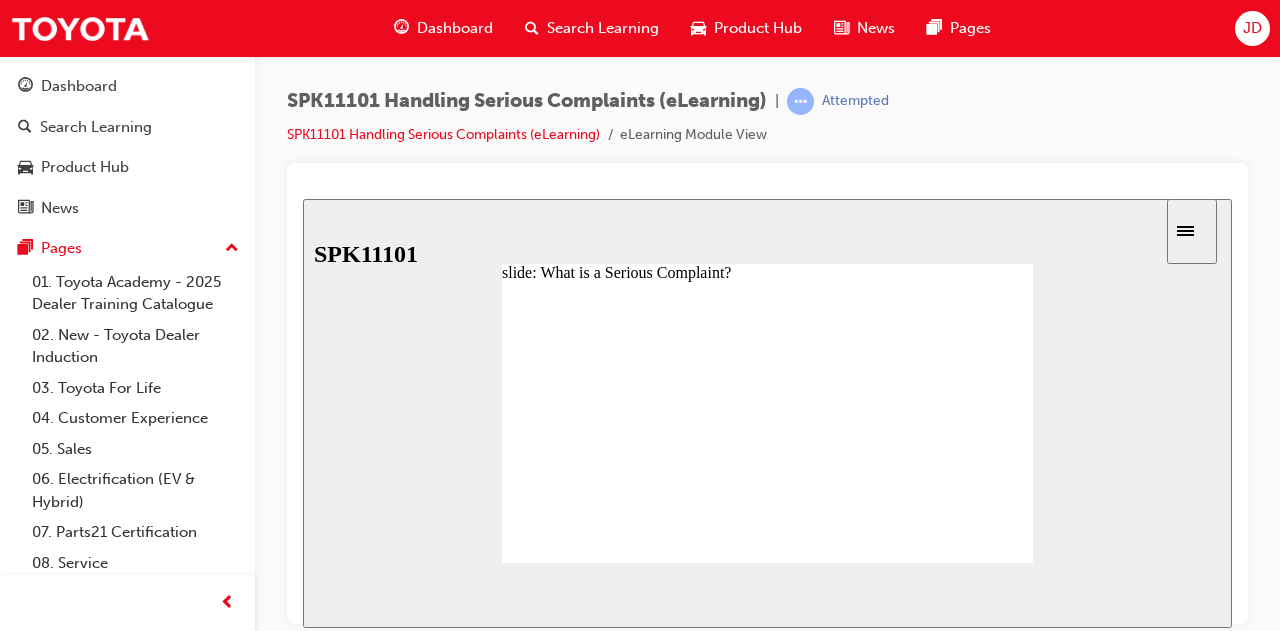 click 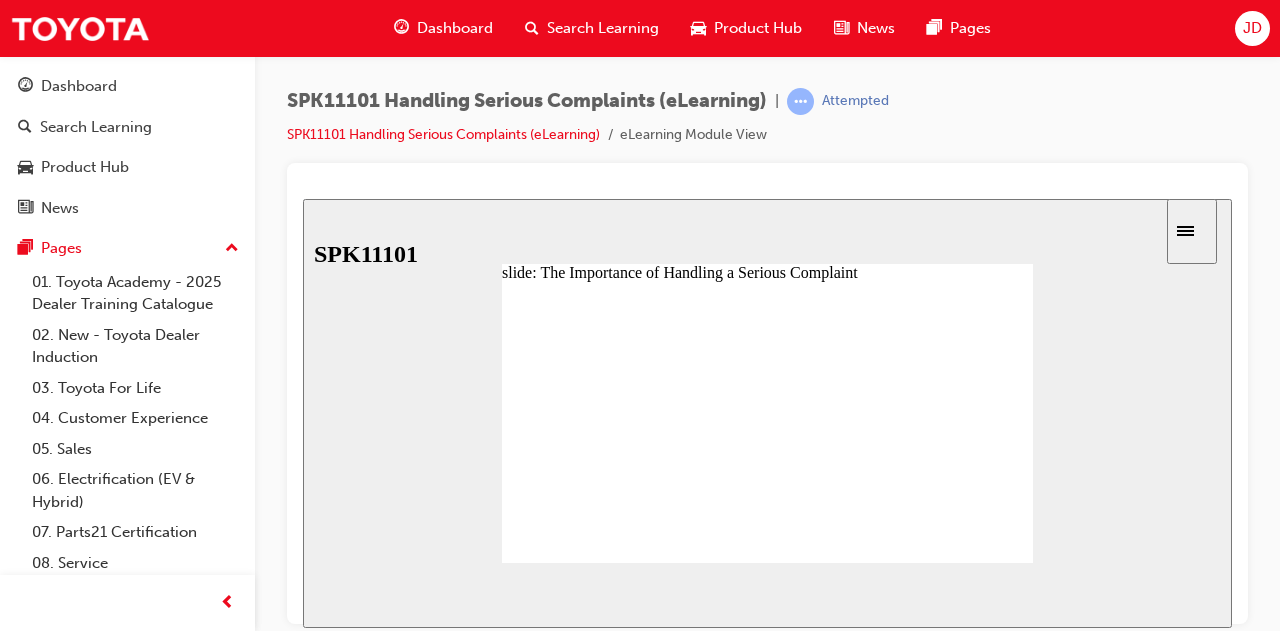 click at bounding box center [1011, 2186] 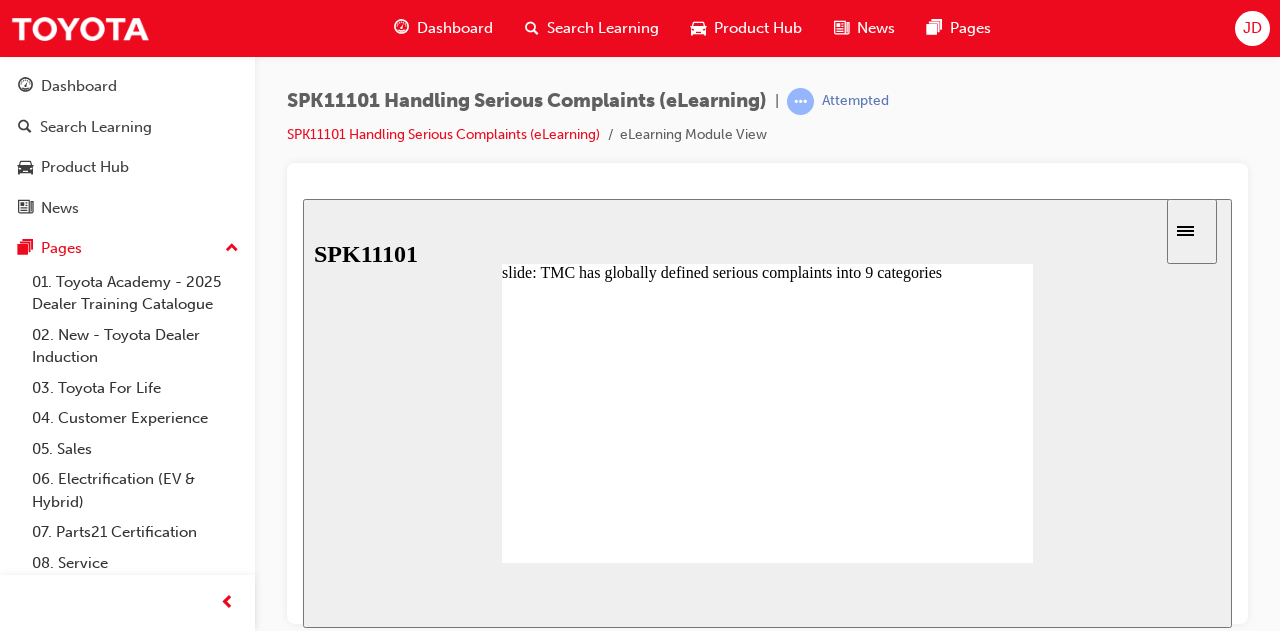 click at bounding box center (767, 430) 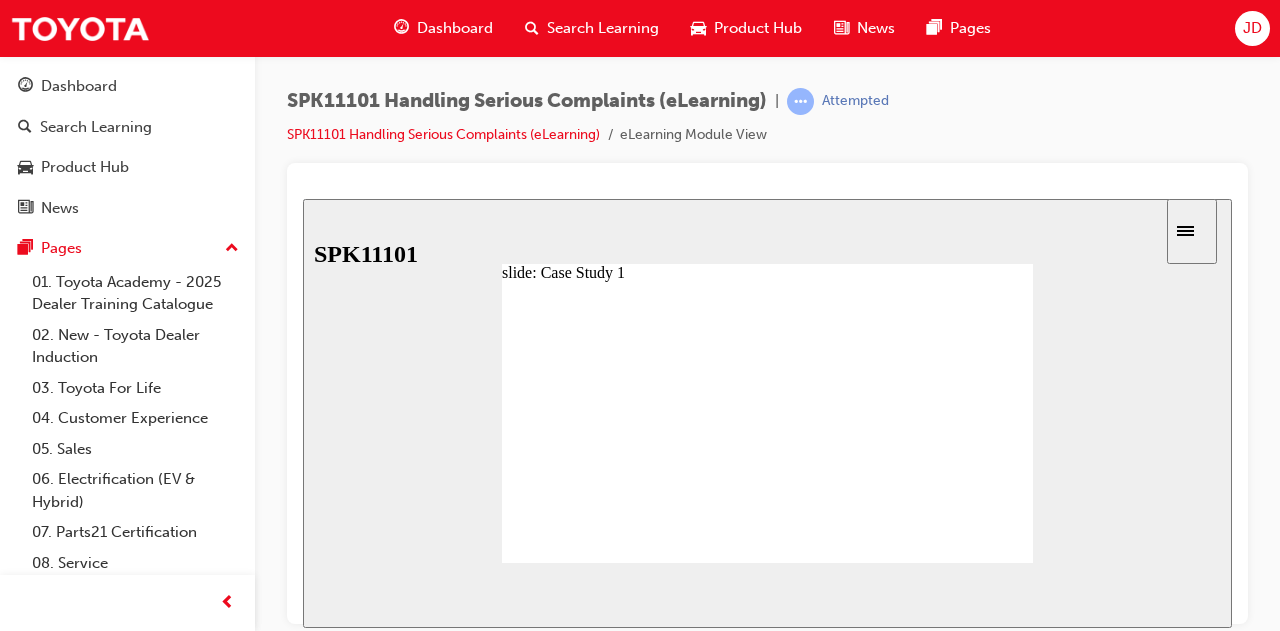 click 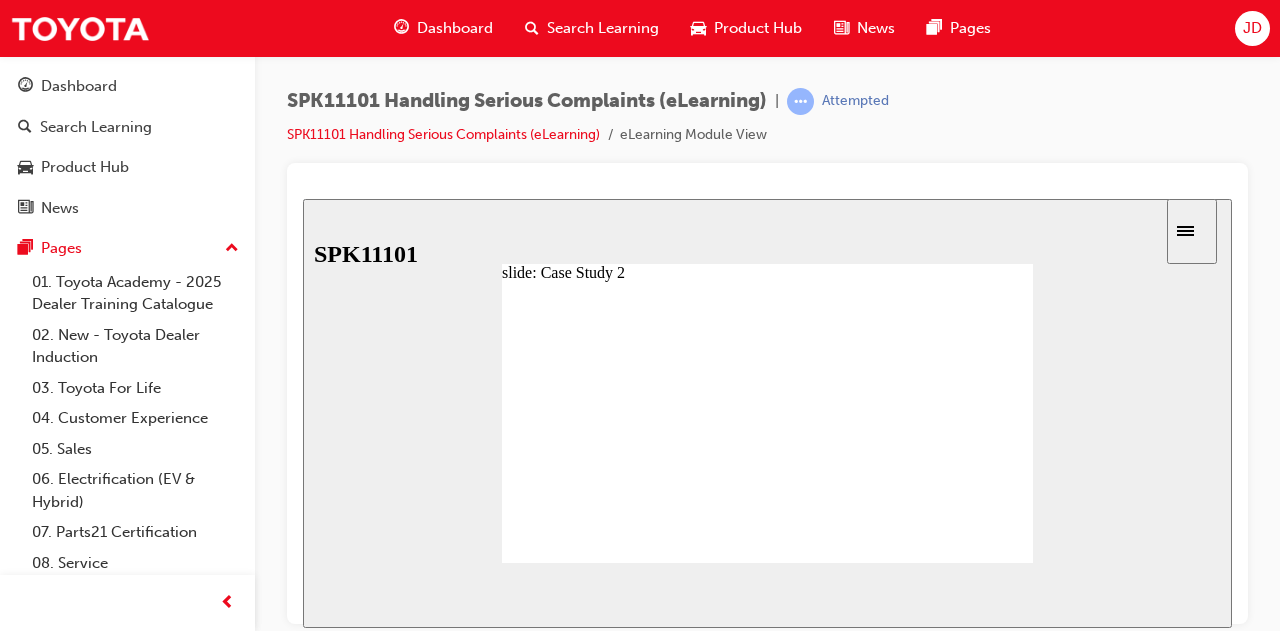 click 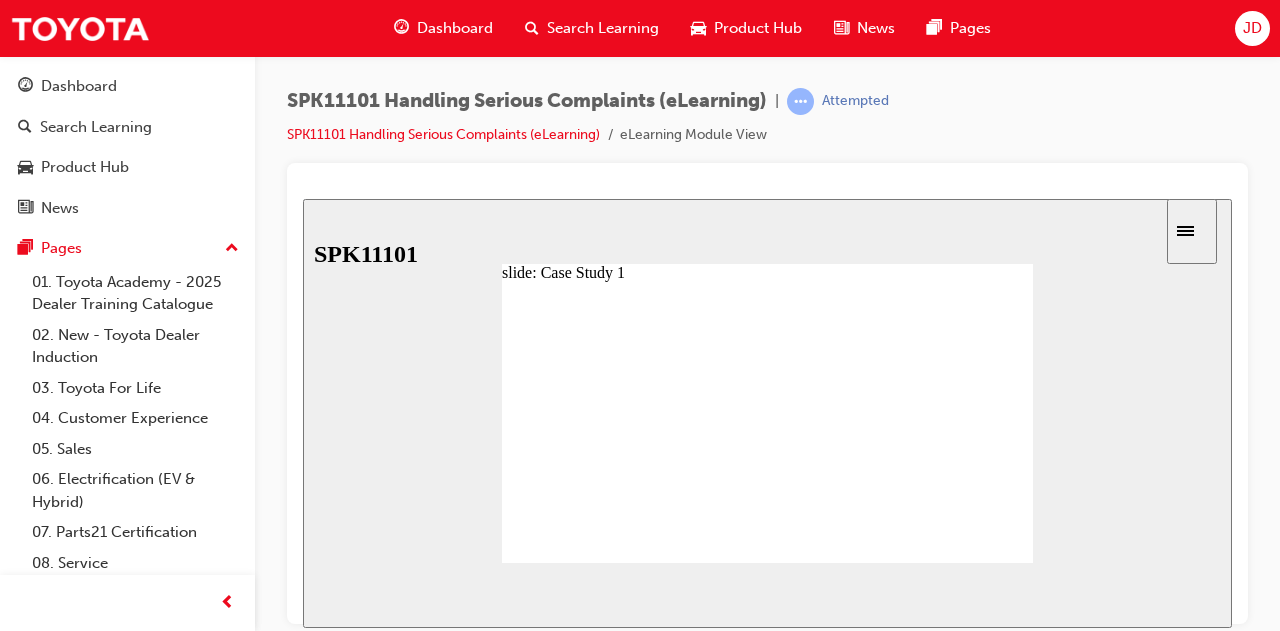 click 